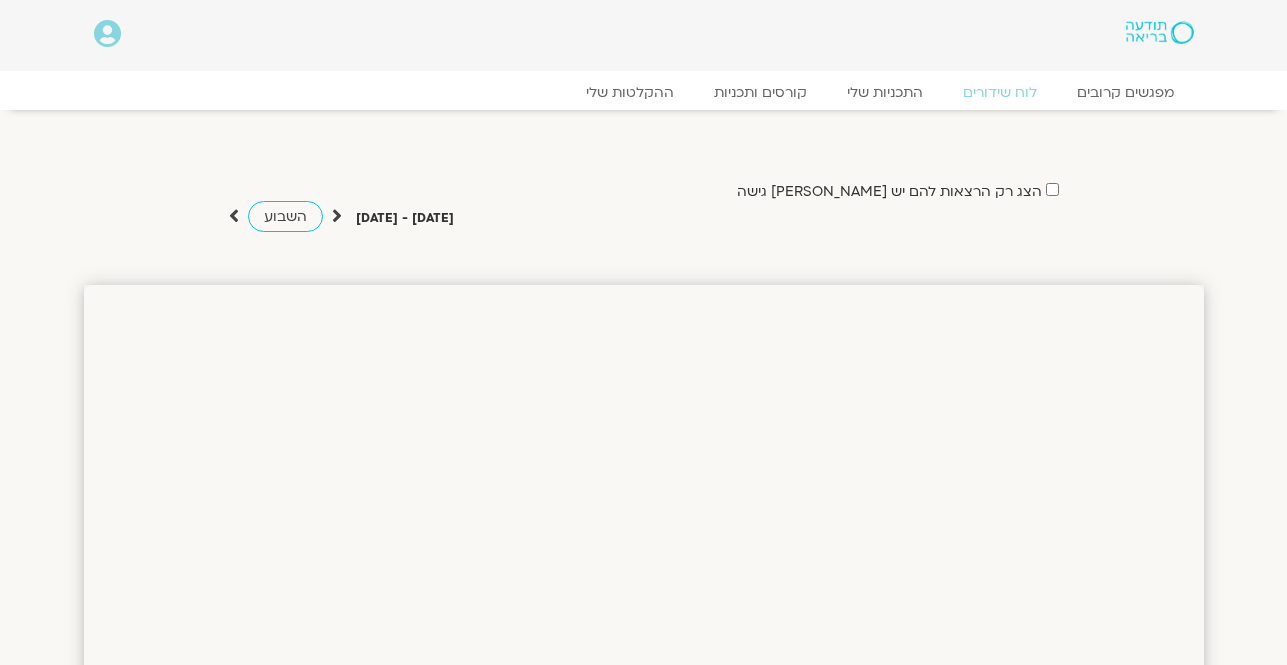 scroll, scrollTop: 0, scrollLeft: 0, axis: both 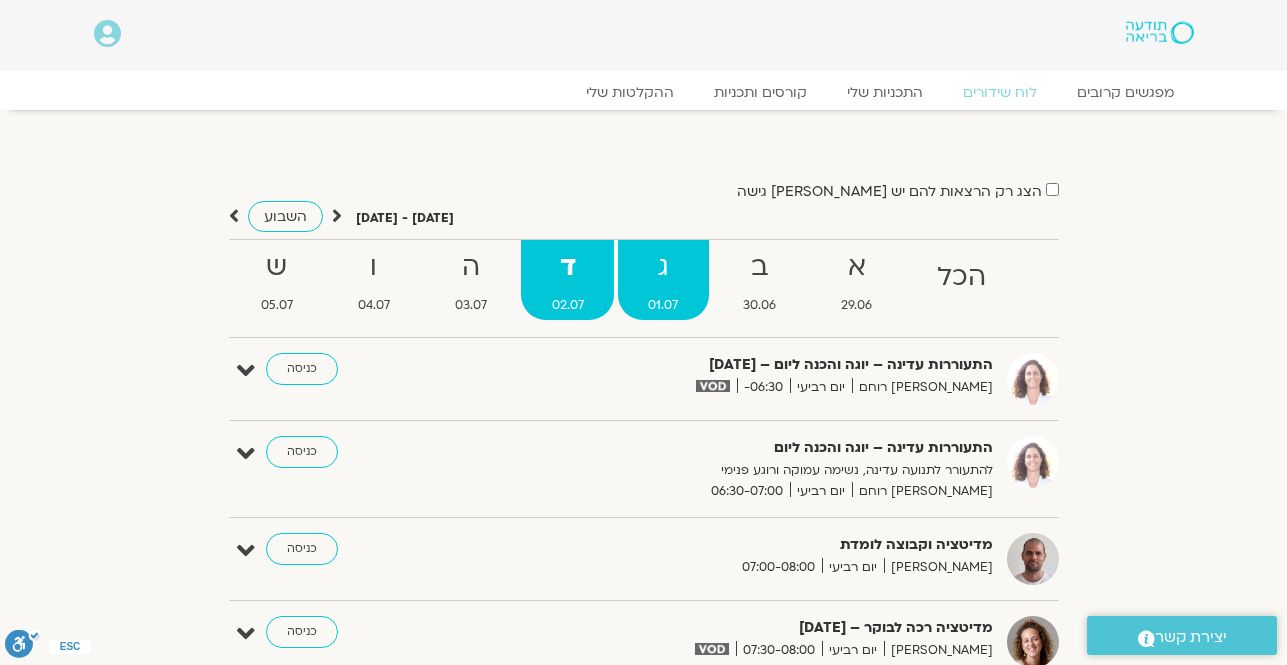click on "ג" at bounding box center [663, 267] 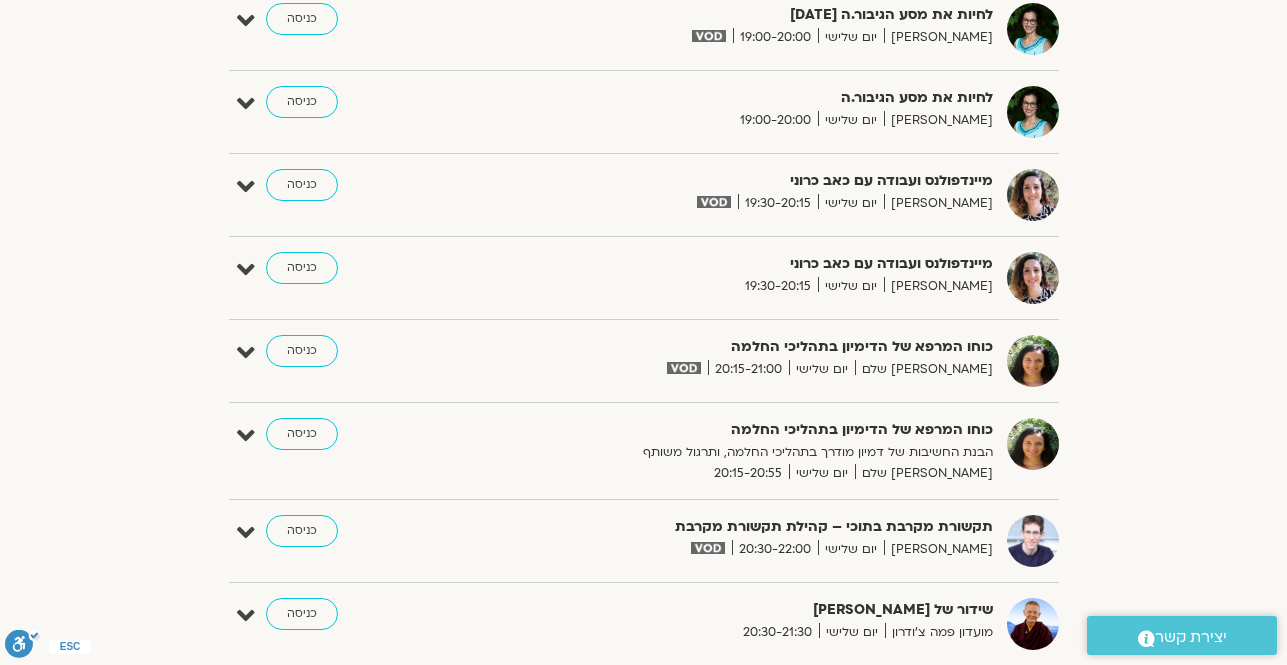 scroll, scrollTop: 2400, scrollLeft: 0, axis: vertical 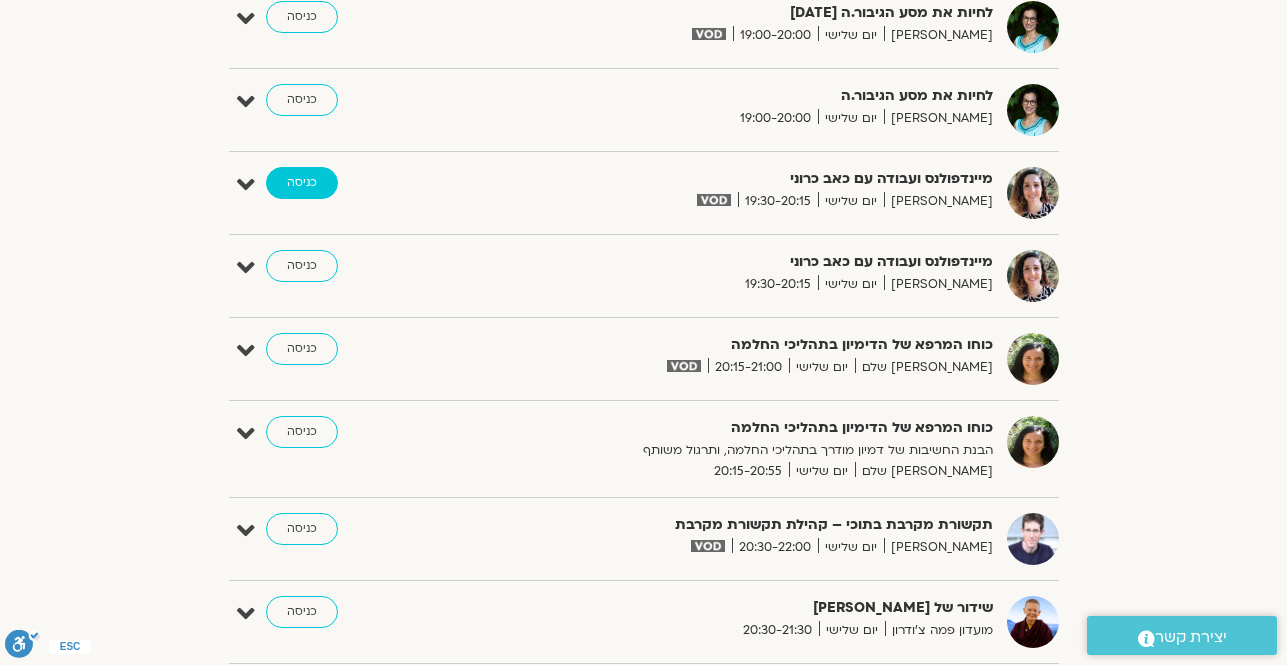 click on "כניסה" at bounding box center [302, 183] 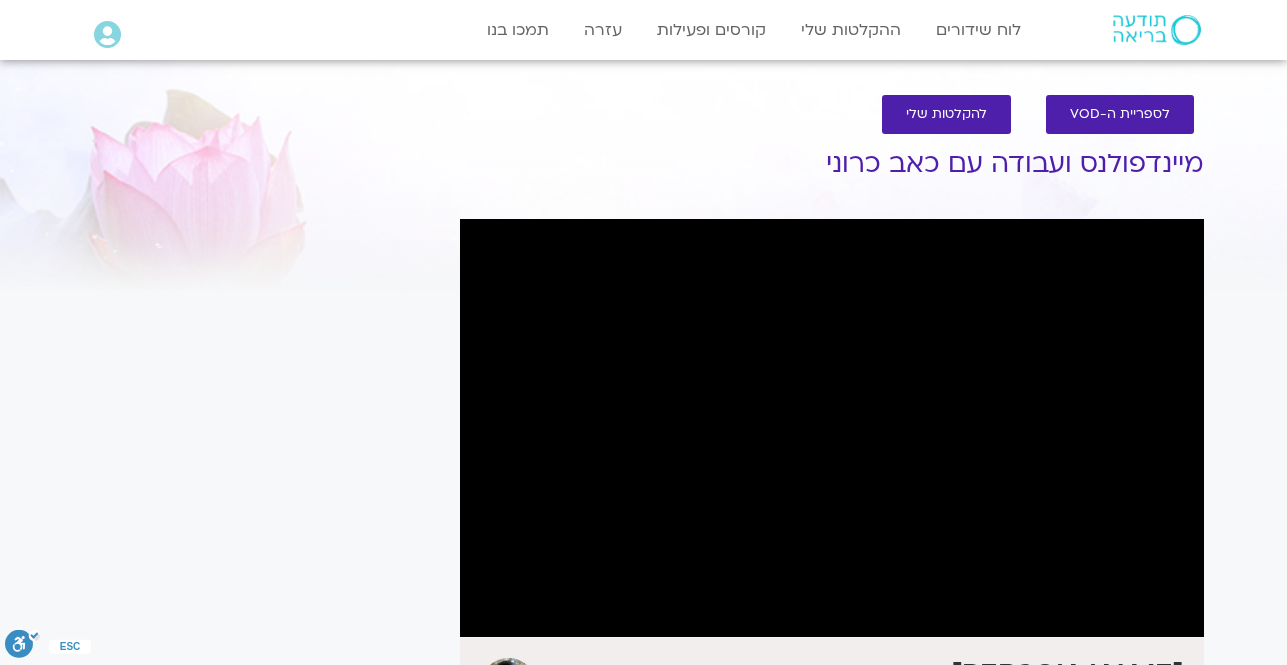 scroll, scrollTop: 0, scrollLeft: 0, axis: both 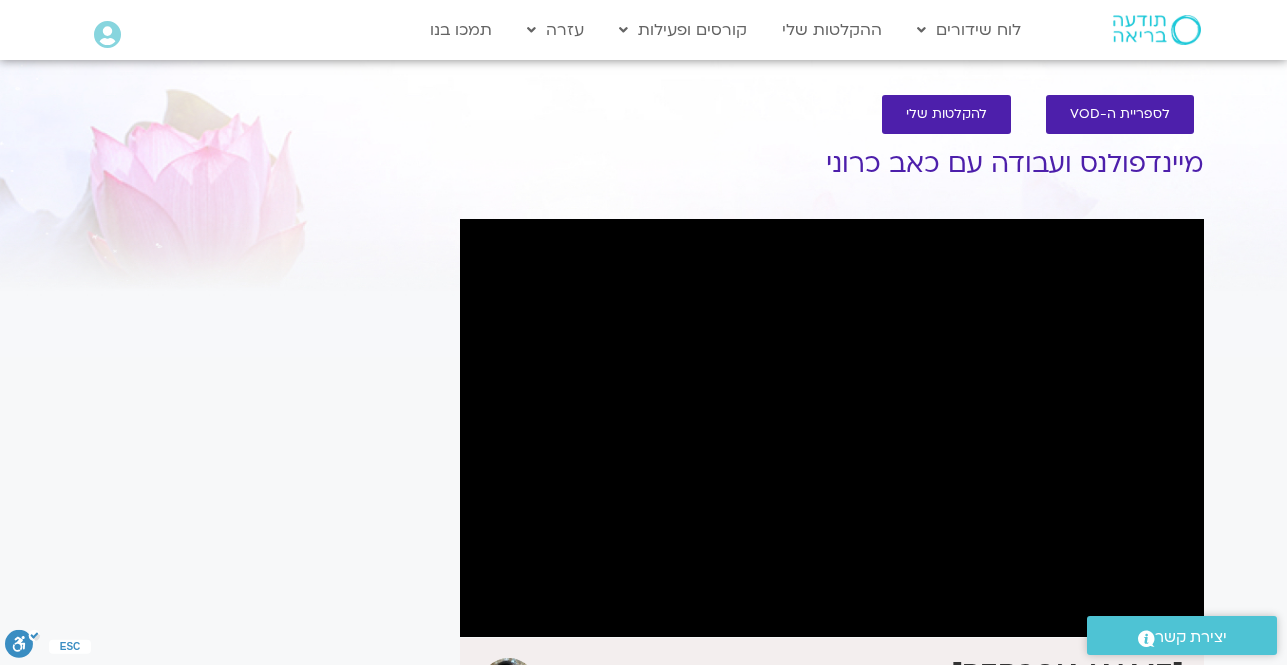 click on ".st0{fill:#FFFFFF;}
יצירת קשר" at bounding box center [1182, 635] 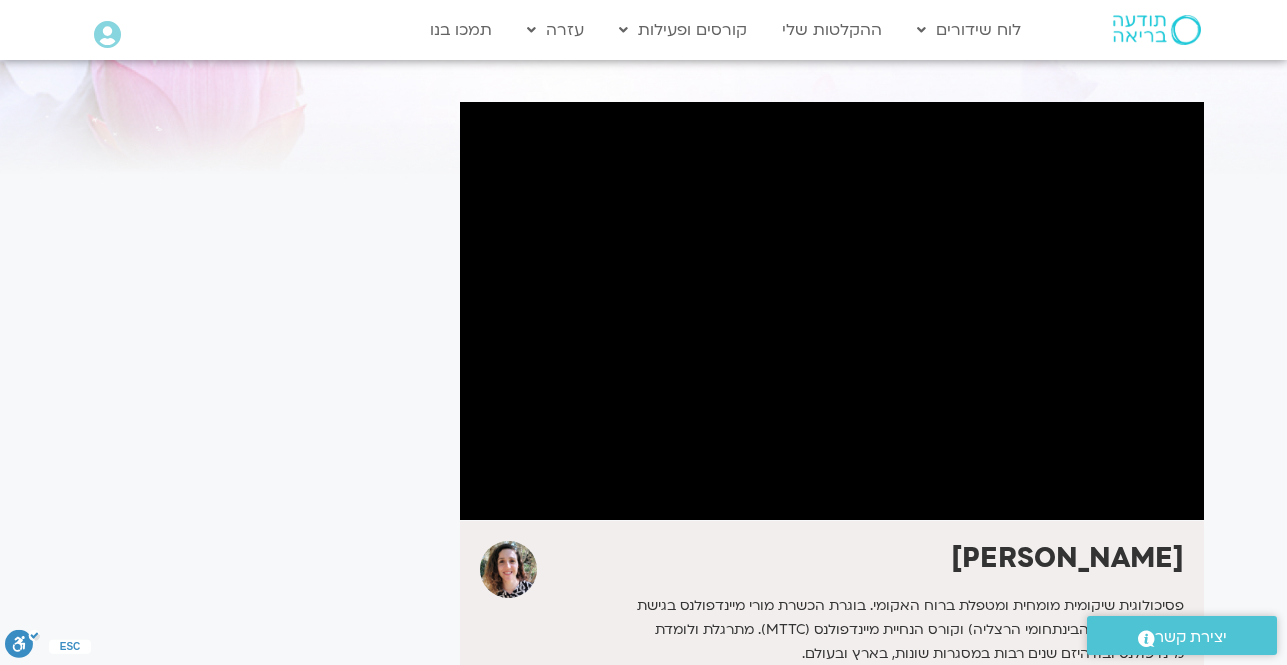 scroll, scrollTop: 120, scrollLeft: 0, axis: vertical 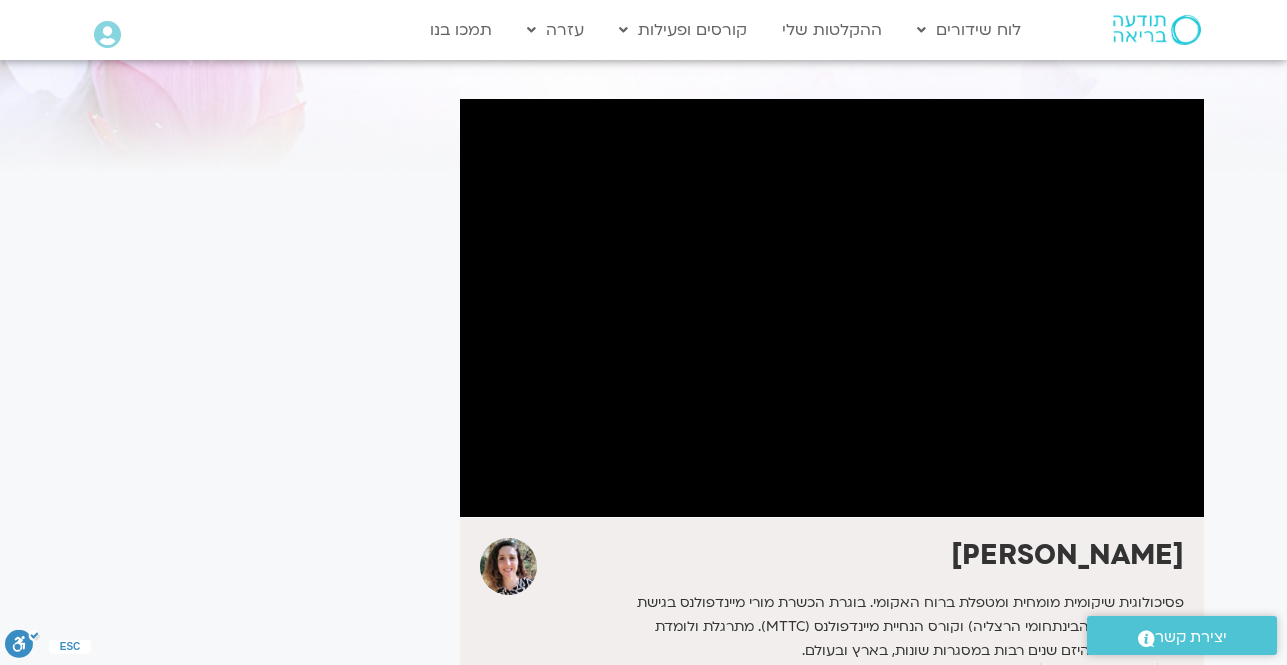 drag, startPoint x: 1063, startPoint y: 137, endPoint x: 1262, endPoint y: 305, distance: 260.43234 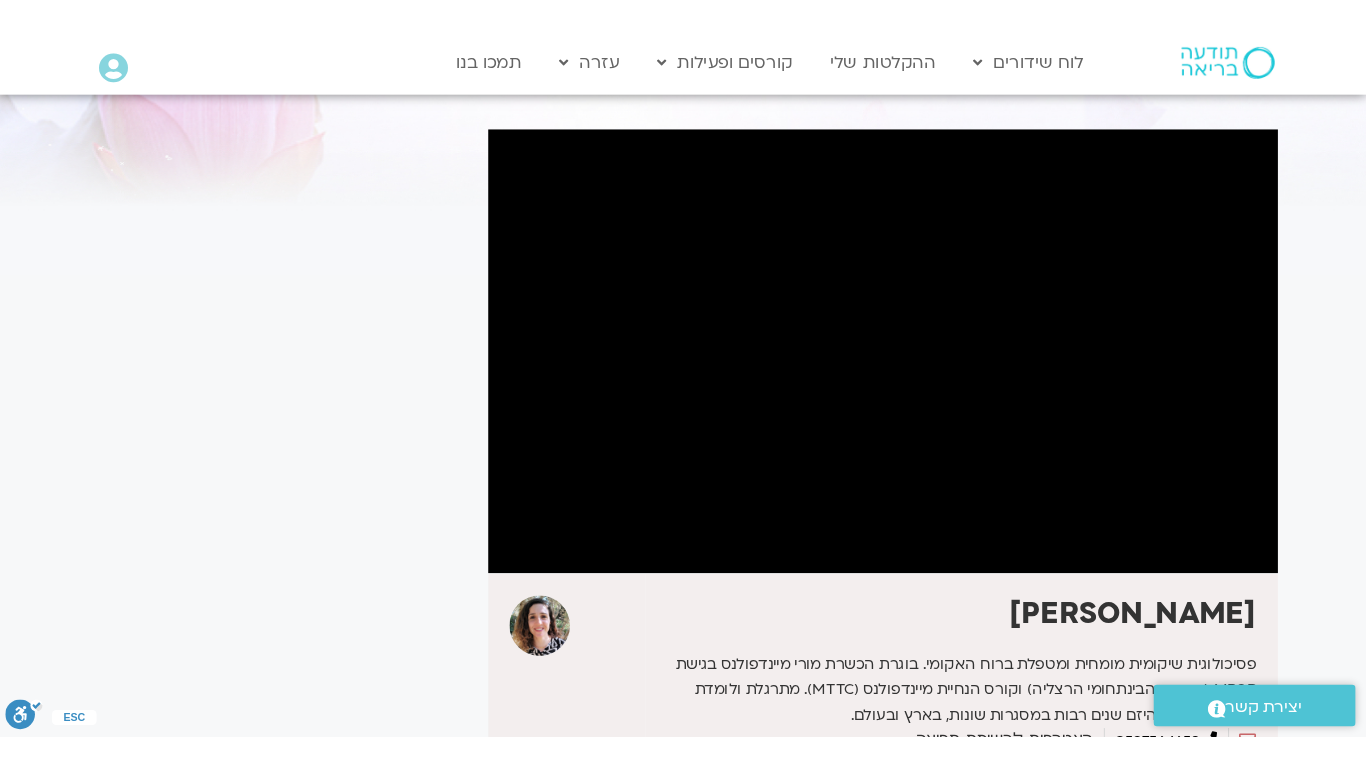 scroll, scrollTop: 102, scrollLeft: 0, axis: vertical 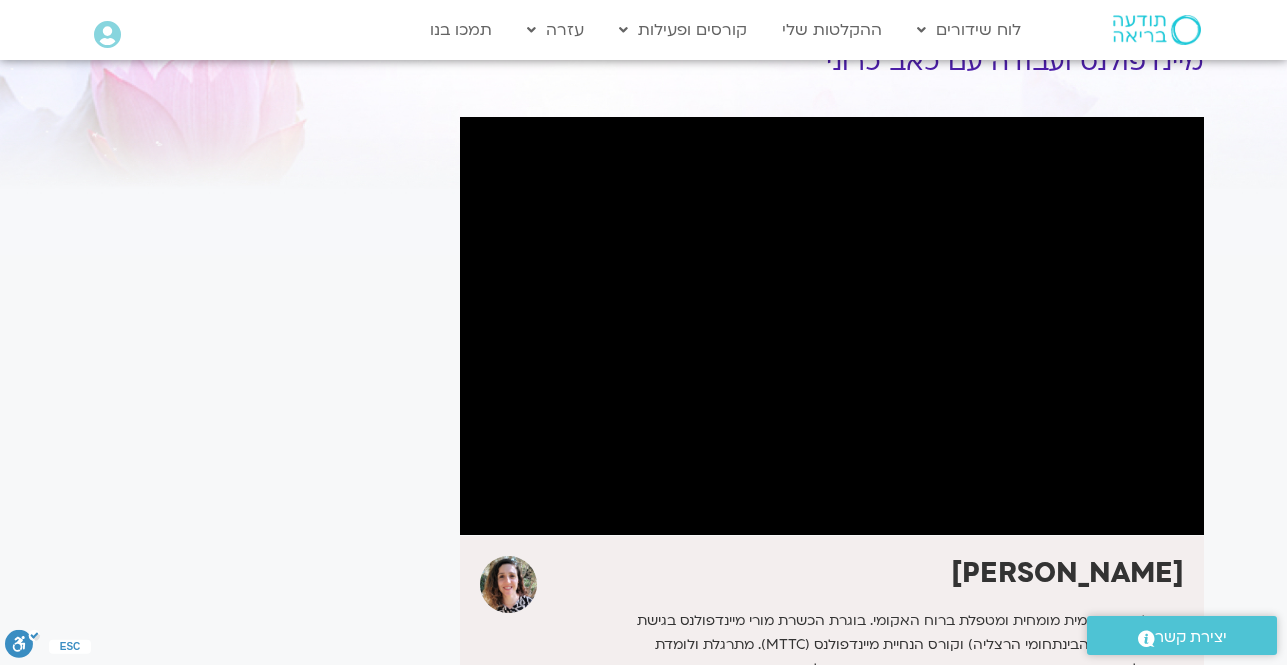 click on "לספריית ה-VOD
להקלטות שלי
מיינדפולנס ועבודה עם כאב כרוני
יעל קונטי
פסיכולוגית שיקומית מומחית ומטפלת ברוח האקומי. בוגרת הכשרת מורי מיינדפולנס בגישת MBSR (המרכז הבינתחומי הרצליה) וקורס הנחיית מיינדפולנס (MTTC). מתרגלת ולומדת מיינדפולנס ובודהיזם שנים רבות במסגרות שונות, בארץ ובעולם.
0527564658" at bounding box center (643, 420) 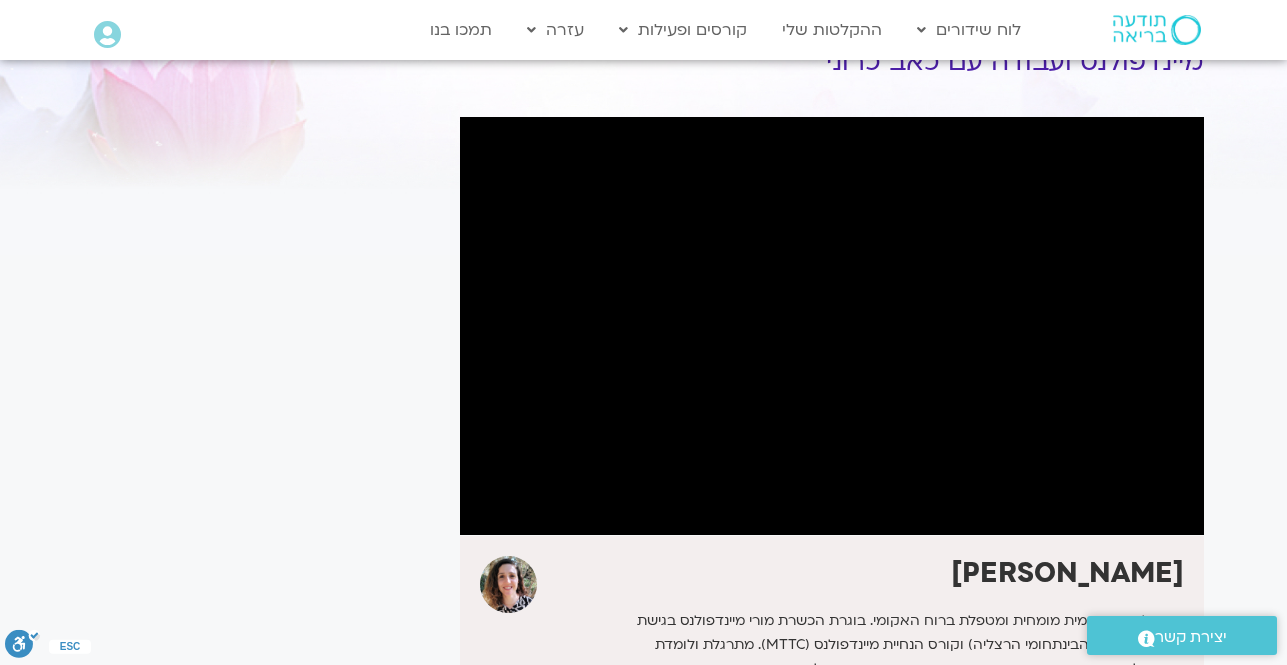click on "לספריית ה-VOD
להקלטות שלי
מיינדפולנס ועבודה עם כאב כרוני
יעל קונטי
פסיכולוגית שיקומית מומחית ומטפלת ברוח האקומי. בוגרת הכשרת מורי מיינדפולנס בגישת MBSR (המרכז הבינתחומי הרצליה) וקורס הנחיית מיינדפולנס (MTTC). מתרגלת ולומדת מיינדפולנס ובודהיזם שנים רבות במסגרות שונות, בארץ ובעולם.
0527564658" at bounding box center [643, 420] 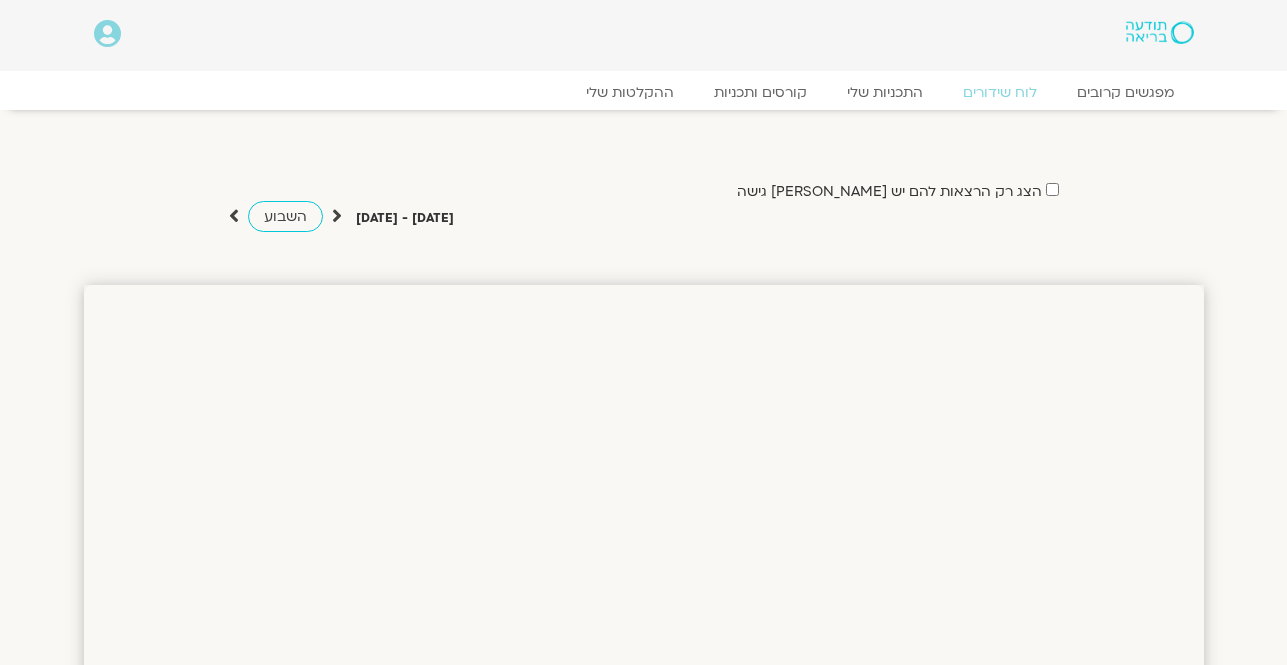 scroll, scrollTop: 0, scrollLeft: 0, axis: both 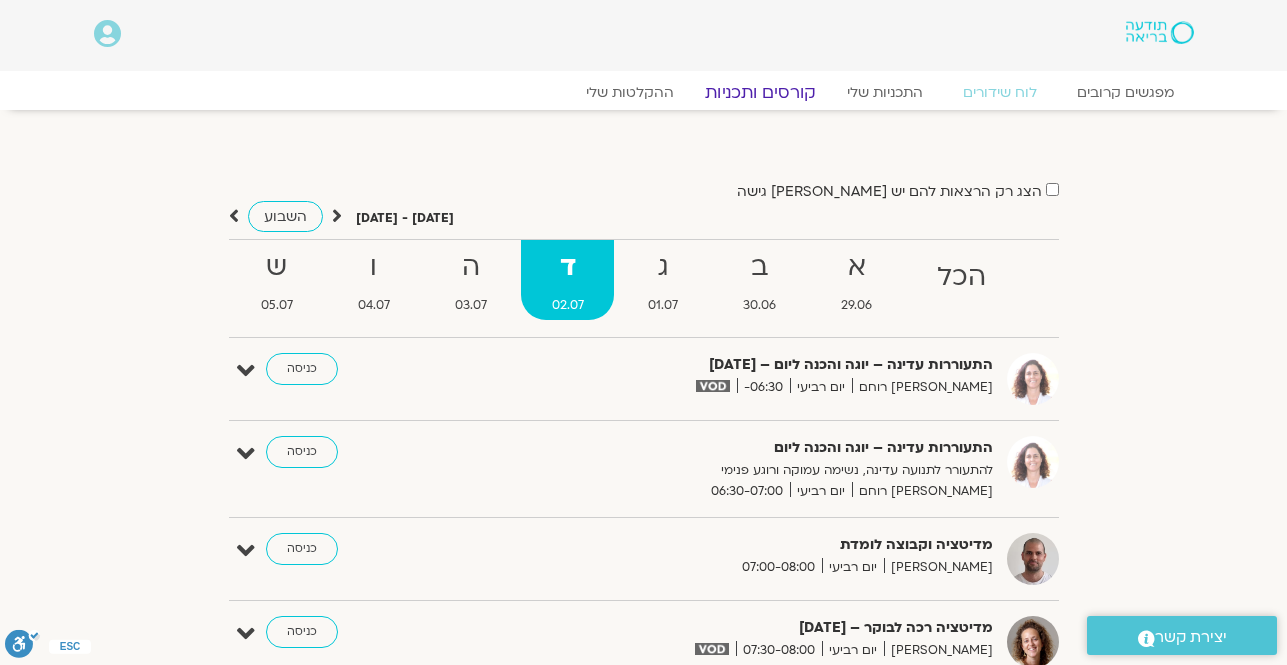 click on "קורסים ותכניות" 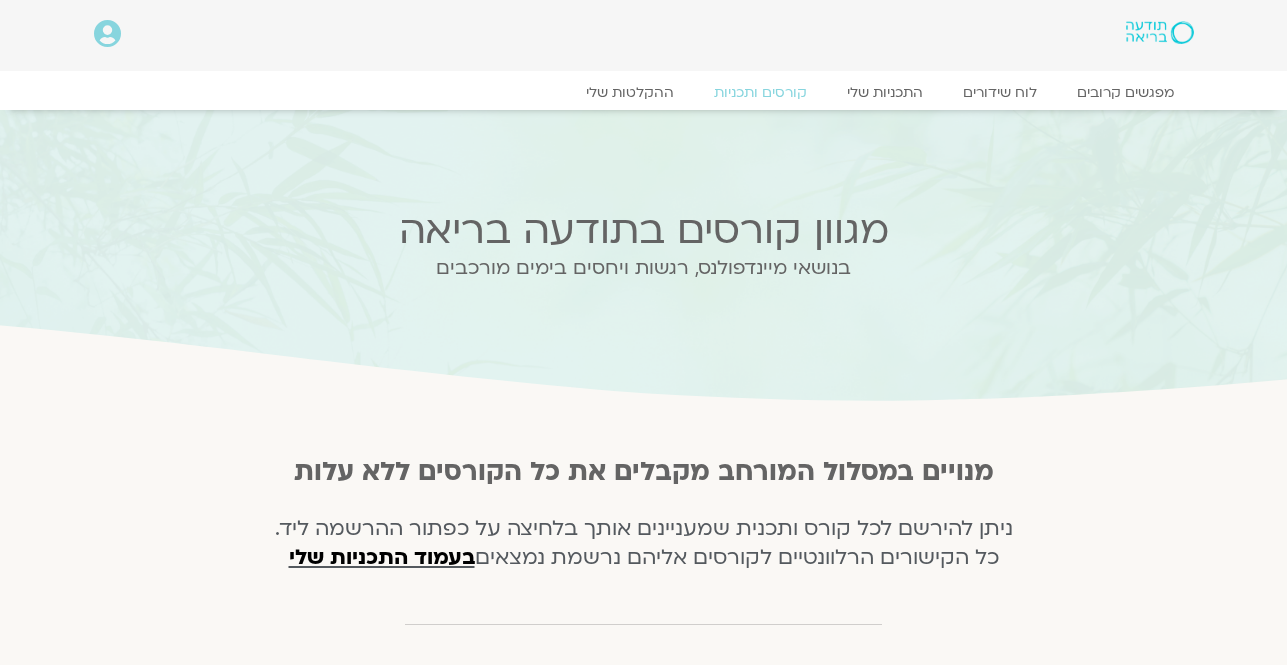 scroll, scrollTop: 0, scrollLeft: 0, axis: both 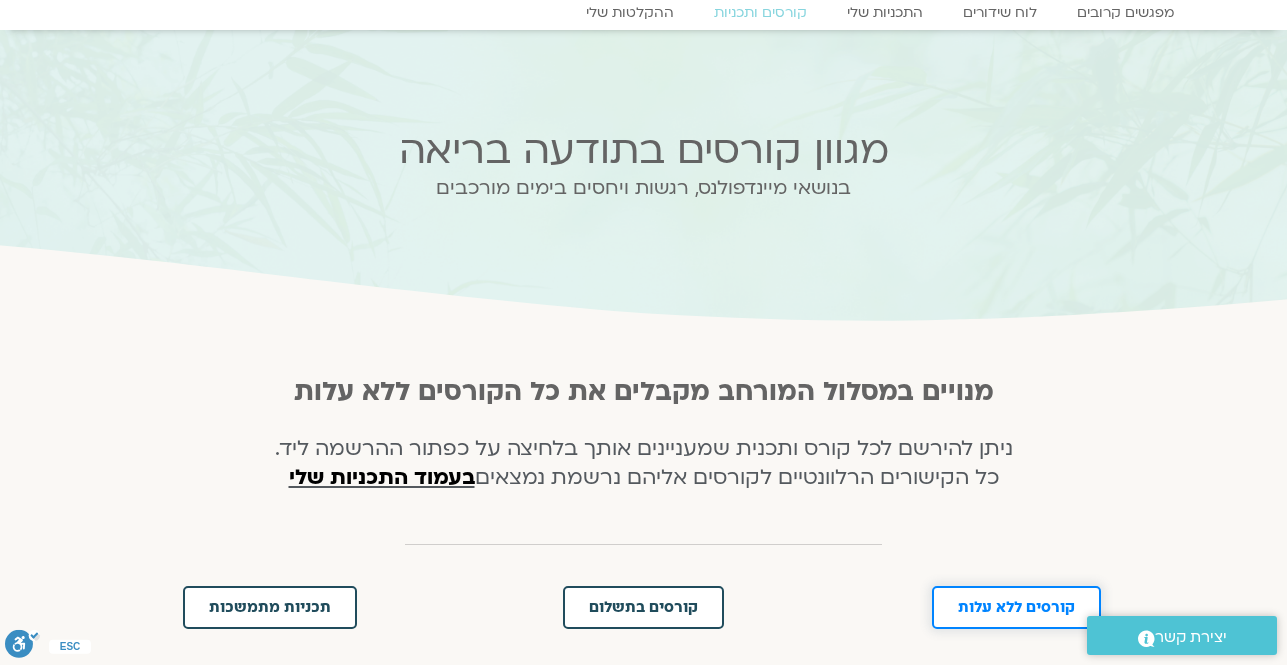 click on "קורסים ללא עלות" at bounding box center (1016, 607) 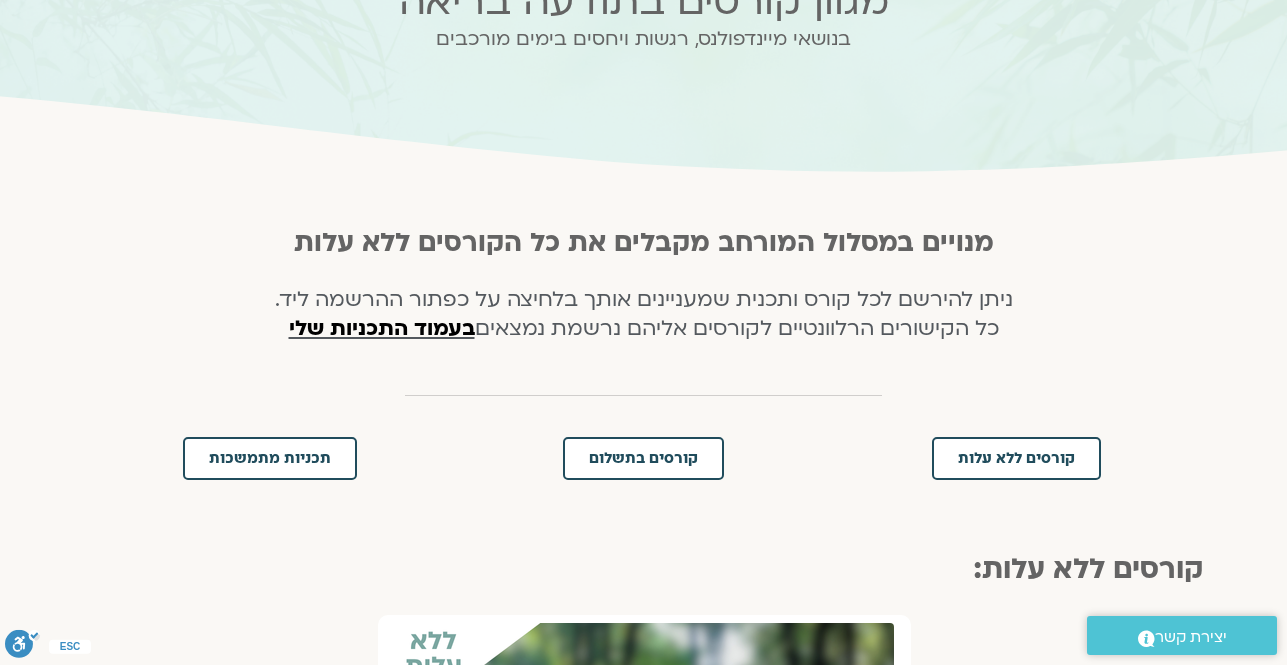 scroll, scrollTop: 181, scrollLeft: 0, axis: vertical 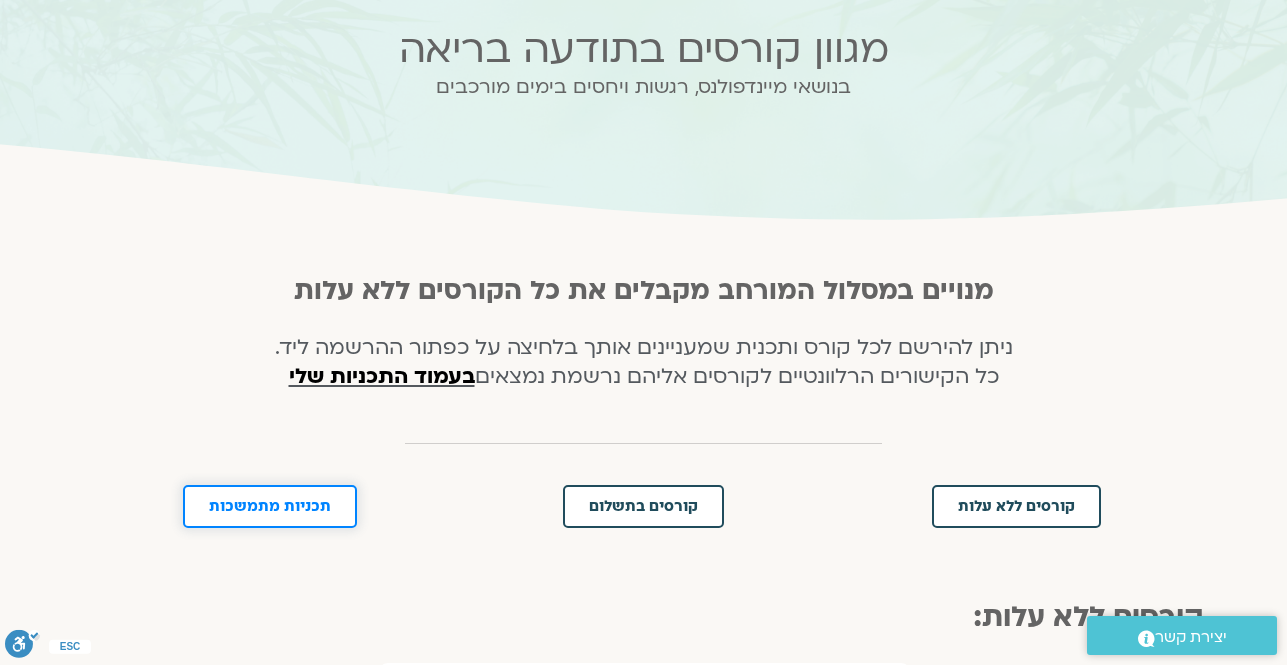 click on "תכניות מתמשכות" at bounding box center [270, 506] 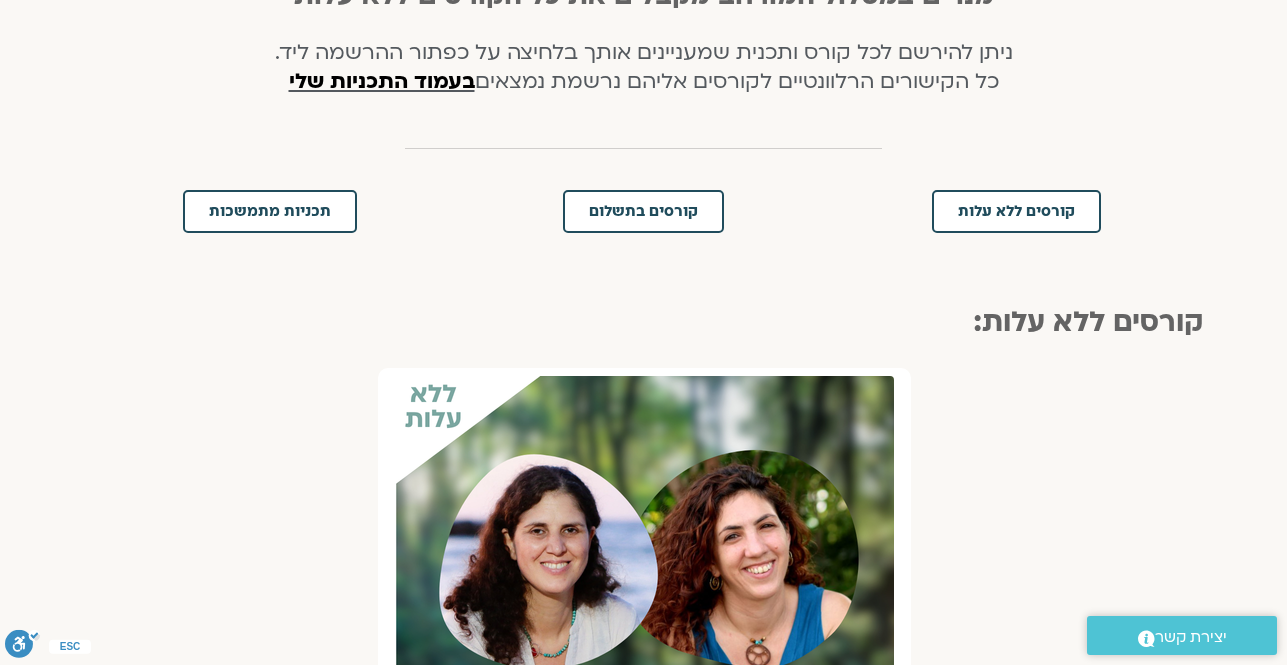 scroll, scrollTop: 0, scrollLeft: 0, axis: both 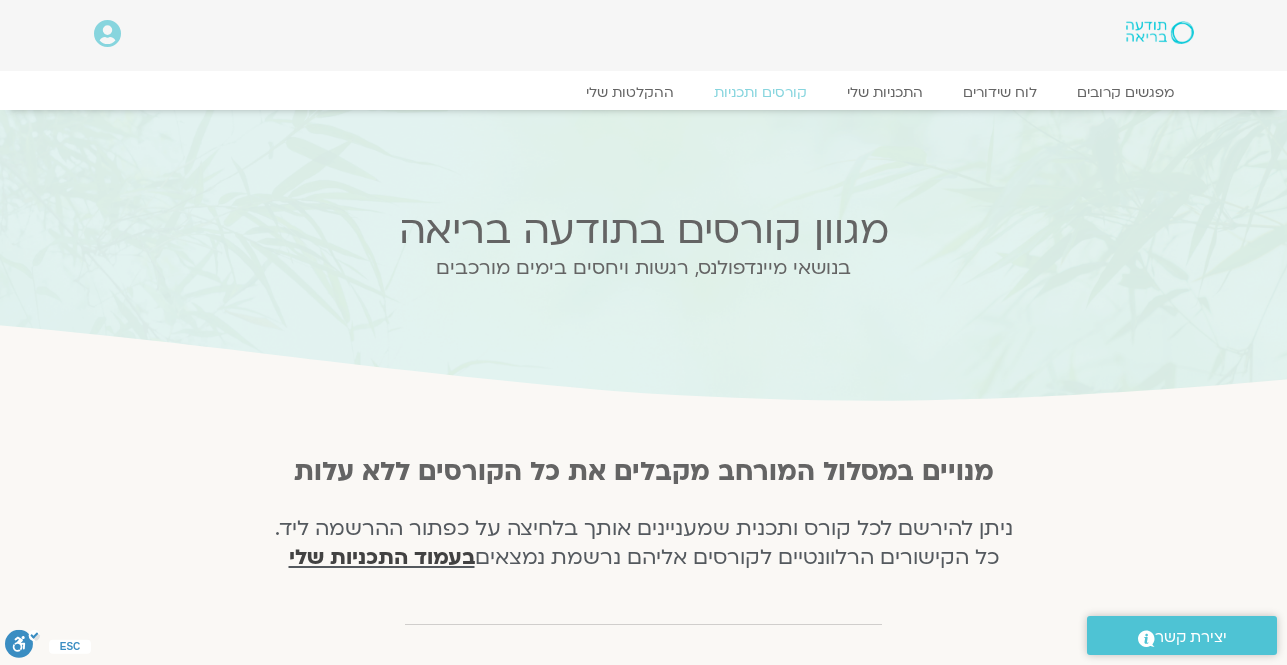 click on "בעמוד התכניות שלי" at bounding box center (382, 557) 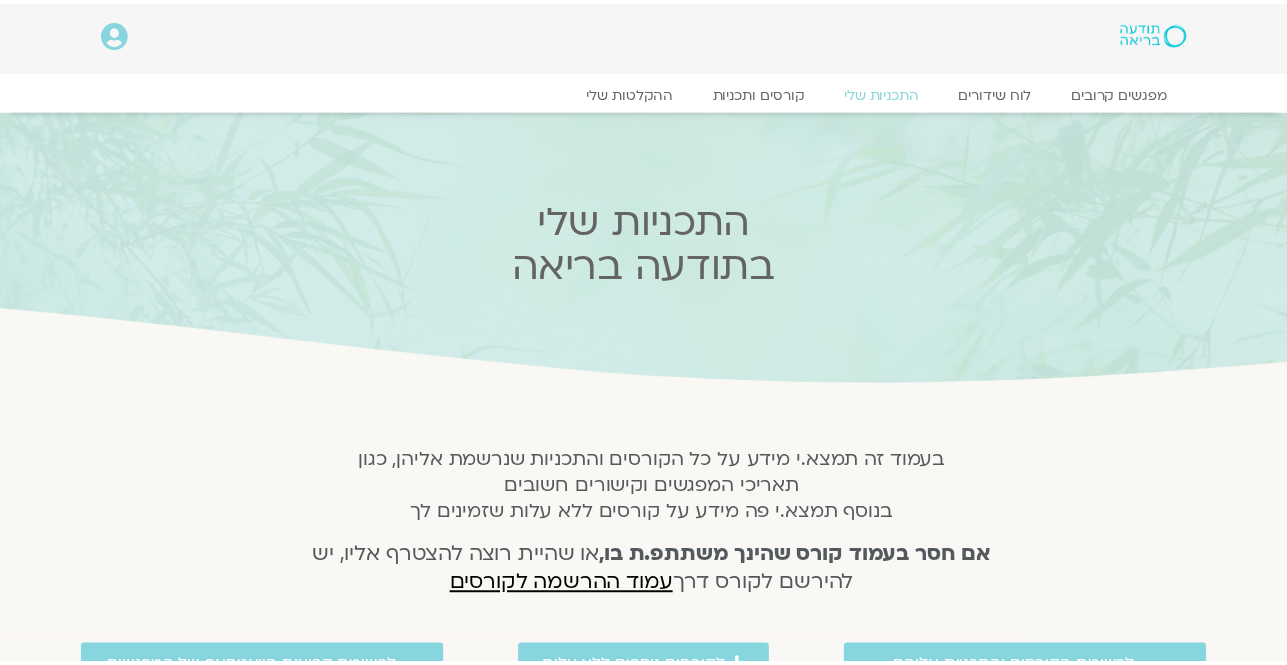 scroll, scrollTop: 0, scrollLeft: 0, axis: both 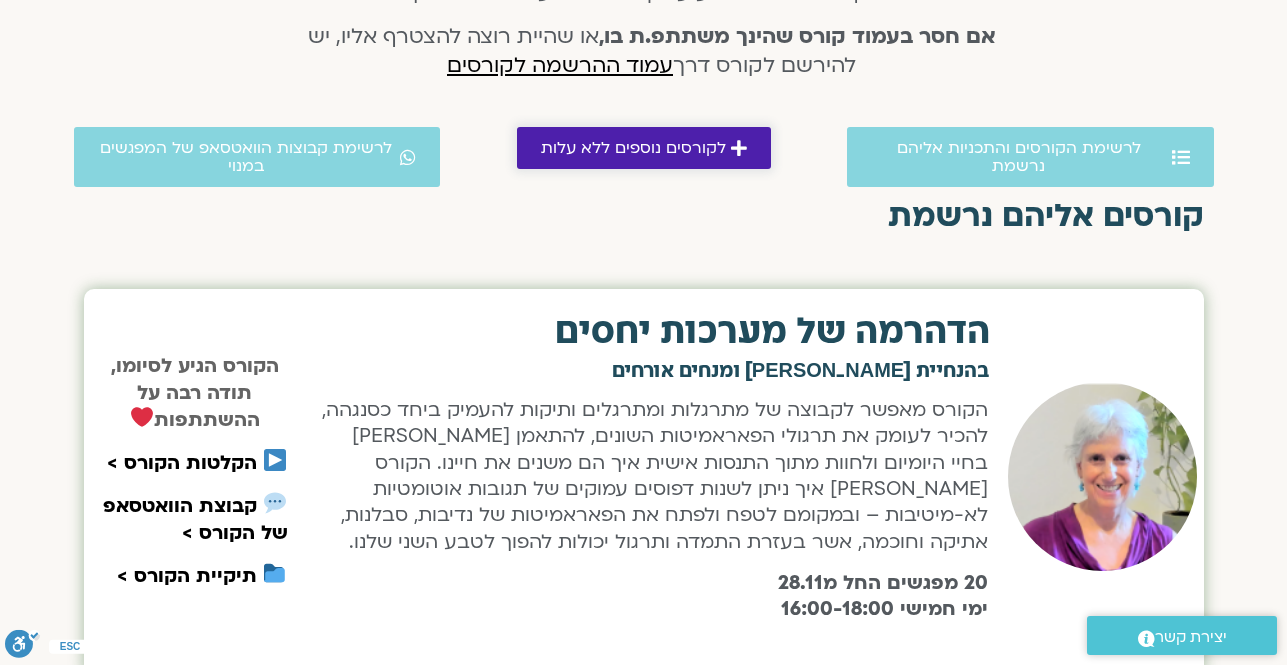 click on "לקורסים נוספים ללא עלות" at bounding box center (644, 148) 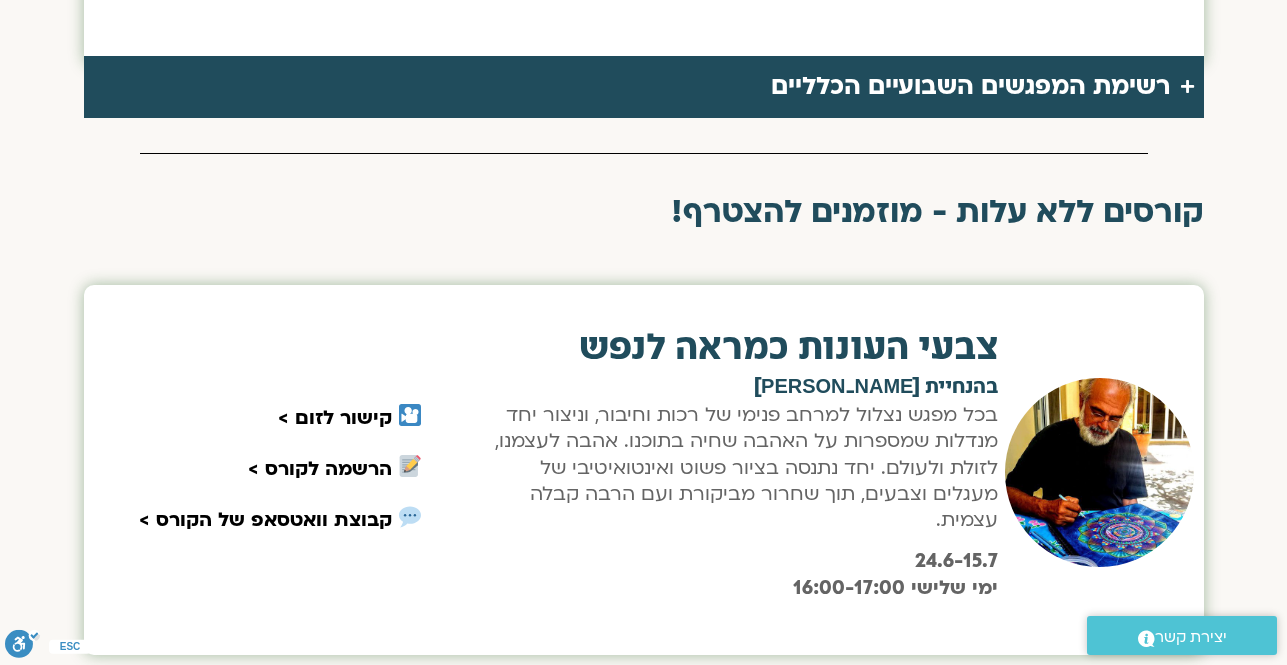 scroll, scrollTop: 2909, scrollLeft: 0, axis: vertical 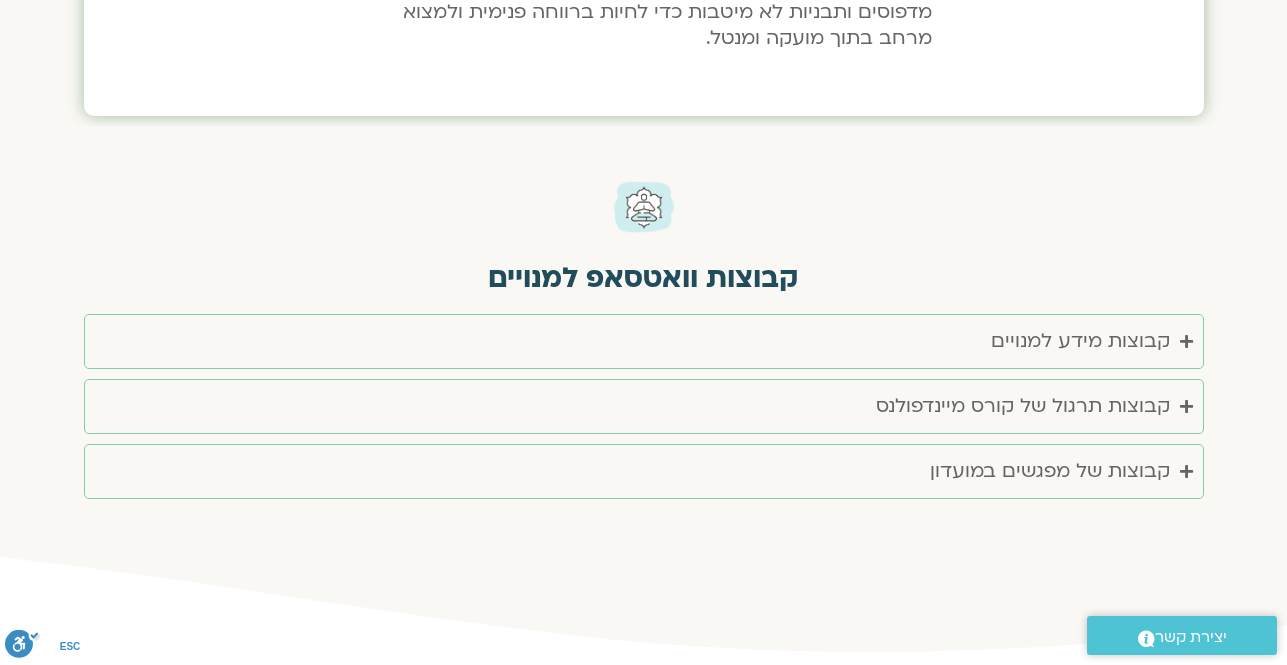 click on "קורסים אליהם נרשמת
הדהרמה של מערכות יחסים
בהנחיית סנדיה בר קמה ומנחים אורחים
20 מפגשים החל מ28.11 ימי חמישי 16:00-18:00
הקורס הגיע לסיומו, תודה רבה על ההשתתפות    הקלטות הקורס >   קבוצת הוואטסאפ של הקורס >   תיקיית הקורס >
עשר השלמויות
בהנחיית לילה קמחי
בשעה 08:00-09:00" at bounding box center [643, -1693] 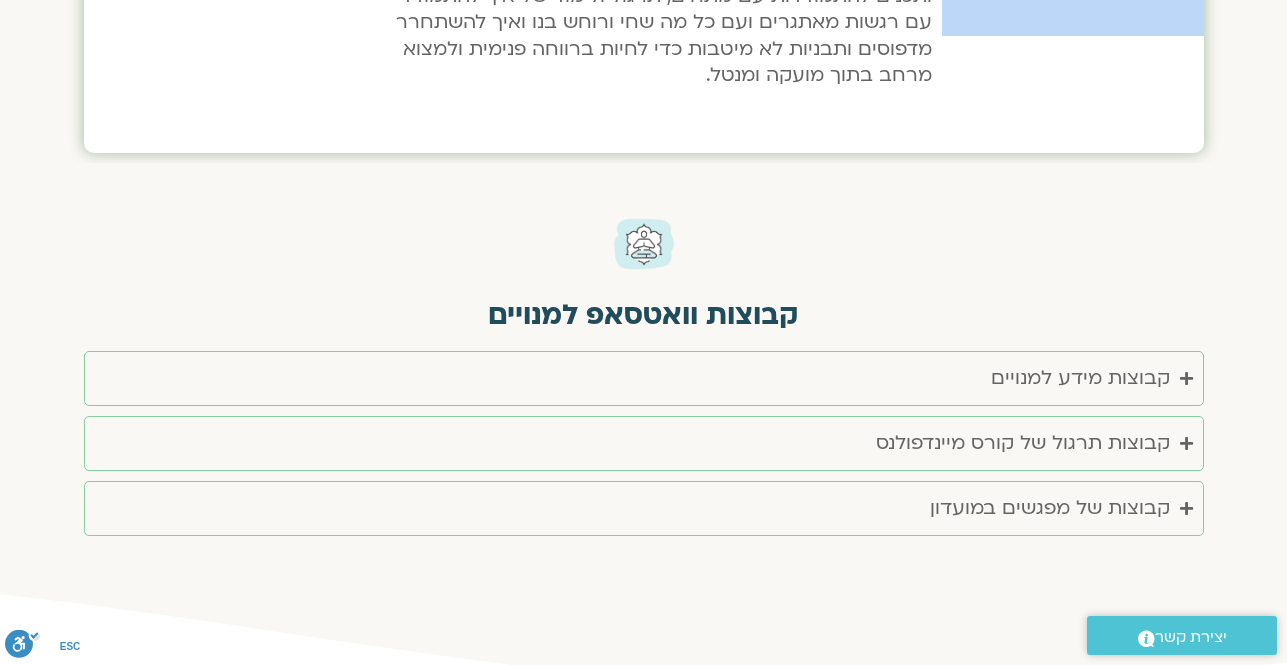 click on "קורסים אליהם נרשמת
הדהרמה של מערכות יחסים
בהנחיית סנדיה בר קמה ומנחים אורחים
20 מפגשים החל מ28.11 ימי חמישי 16:00-18:00
הקורס הגיע לסיומו, תודה רבה על ההשתתפות    הקלטות הקורס >   קבוצת הוואטסאפ של הקורס >   תיקיית הקורס >
עשר השלמויות
בהנחיית לילה קמחי
בשעה 08:00-09:00" at bounding box center [643, -1656] 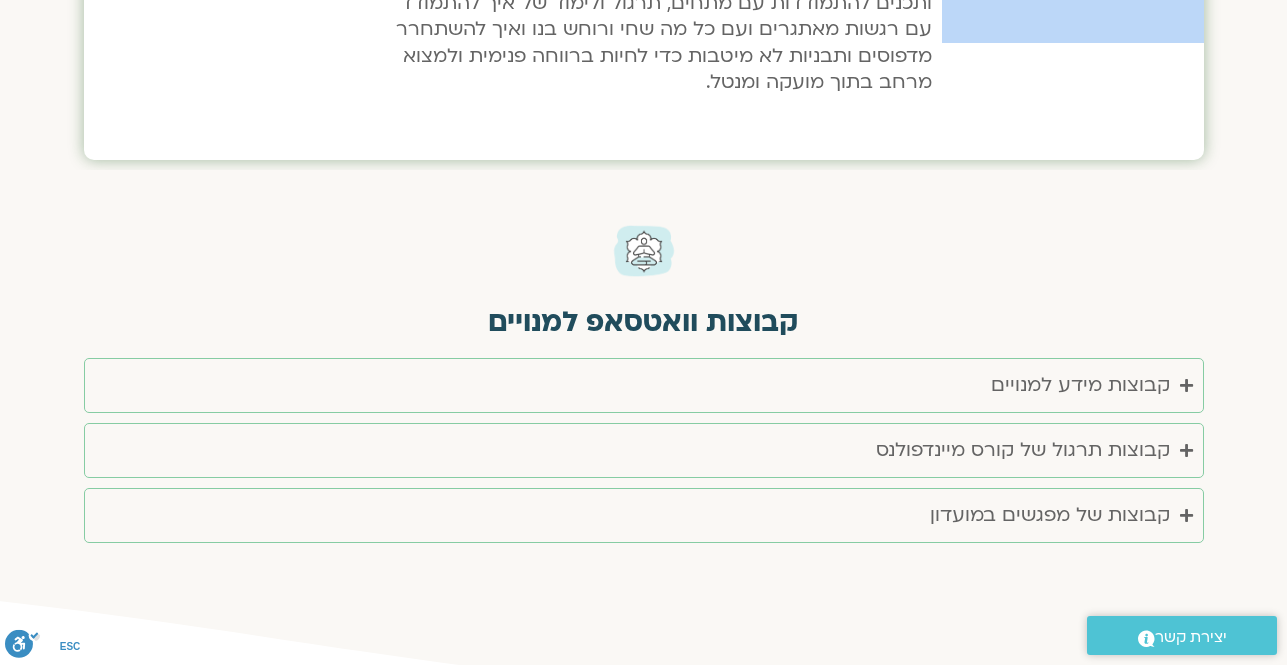 click on "קורסים אליהם נרשמת
הדהרמה של מערכות יחסים
בהנחיית סנדיה בר קמה ומנחים אורחים
20 מפגשים החל מ28.11 ימי חמישי 16:00-18:00
הקורס הגיע לסיומו, תודה רבה על ההשתתפות    הקלטות הקורס >   קבוצת הוואטסאפ של הקורס >   תיקיית הקורס >
עשר השלמויות
בהנחיית לילה קמחי
בשעה 08:00-09:00" at bounding box center [643, -1649] 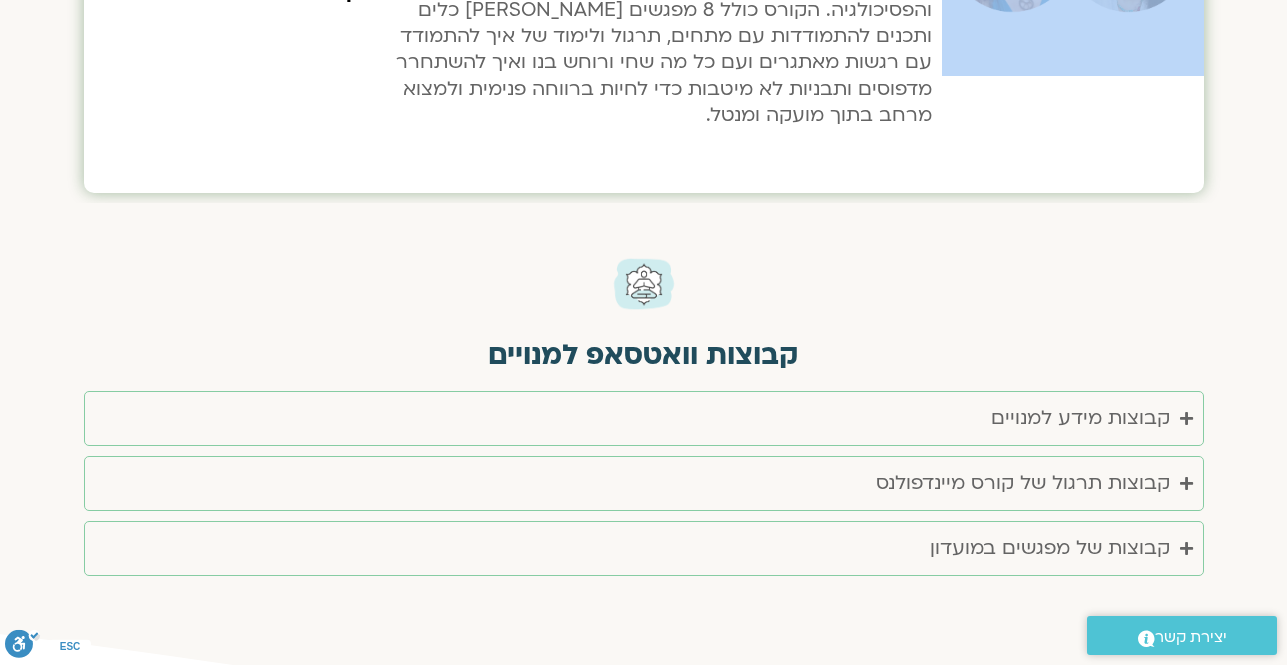 click on "קורסים אליהם נרשמת
הדהרמה של מערכות יחסים
בהנחיית סנדיה בר קמה ומנחים אורחים
20 מפגשים החל מ28.11 ימי חמישי 16:00-18:00
הקורס הגיע לסיומו, תודה רבה על ההשתתפות    הקלטות הקורס >   קבוצת הוואטסאפ של הקורס >   תיקיית הקורס >
עשר השלמויות
בהנחיית לילה קמחי
בשעה 08:00-09:00" at bounding box center (643, -1616) 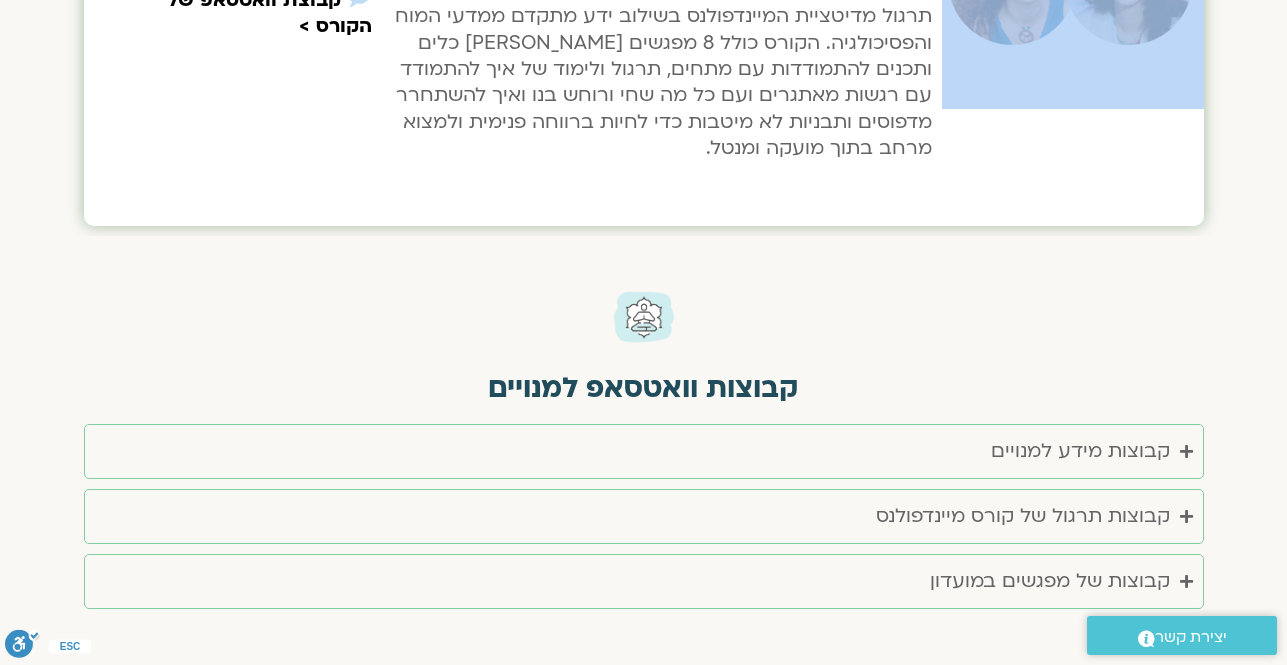 click on "קורסים אליהם נרשמת
הדהרמה של מערכות יחסים
בהנחיית סנדיה בר קמה ומנחים אורחים
20 מפגשים החל מ28.11 ימי חמישי 16:00-18:00
הקורס הגיע לסיומו, תודה רבה על ההשתתפות    הקלטות הקורס >   קבוצת הוואטסאפ של הקורס >   תיקיית הקורס >
עשר השלמויות
בהנחיית לילה קמחי
בשעה 08:00-09:00" at bounding box center [643, -1583] 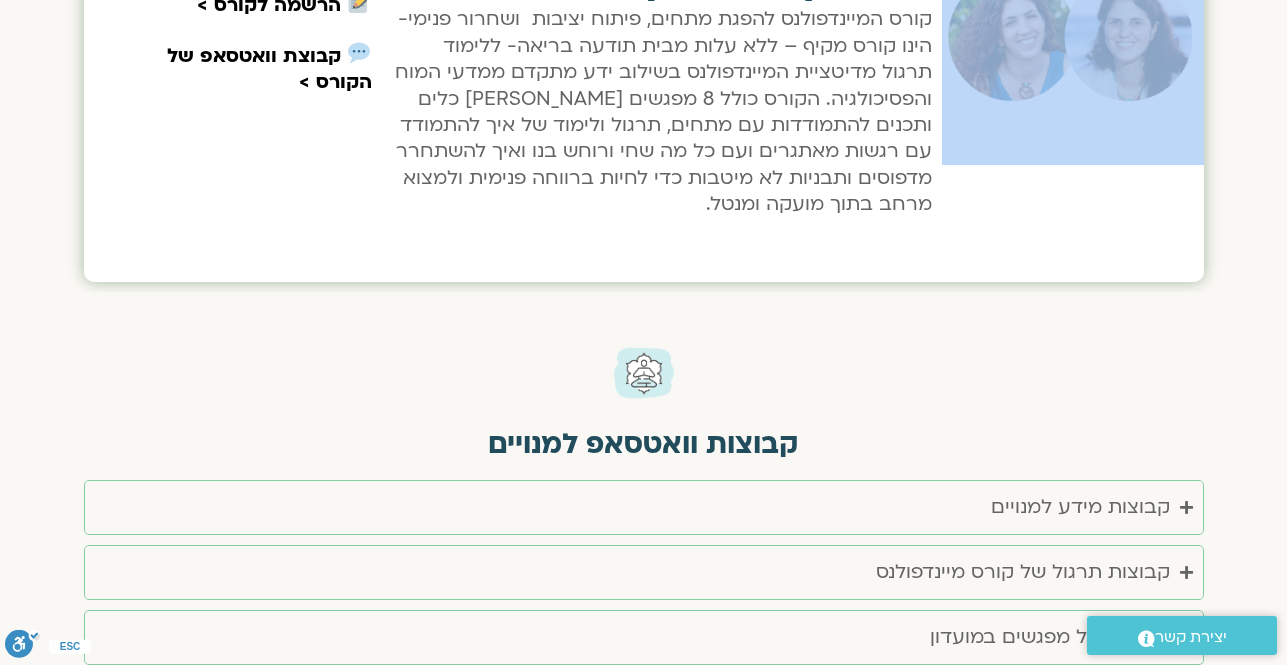 click on "קורסים אליהם נרשמת
הדהרמה של מערכות יחסים
בהנחיית סנדיה בר קמה ומנחים אורחים
20 מפגשים החל מ28.11 ימי חמישי 16:00-18:00
הקורס הגיע לסיומו, תודה רבה על ההשתתפות    הקלטות הקורס >   קבוצת הוואטסאפ של הקורס >   תיקיית הקורס >
עשר השלמויות
בהנחיית לילה קמחי
בשעה 08:00-09:00" at bounding box center [643, -1527] 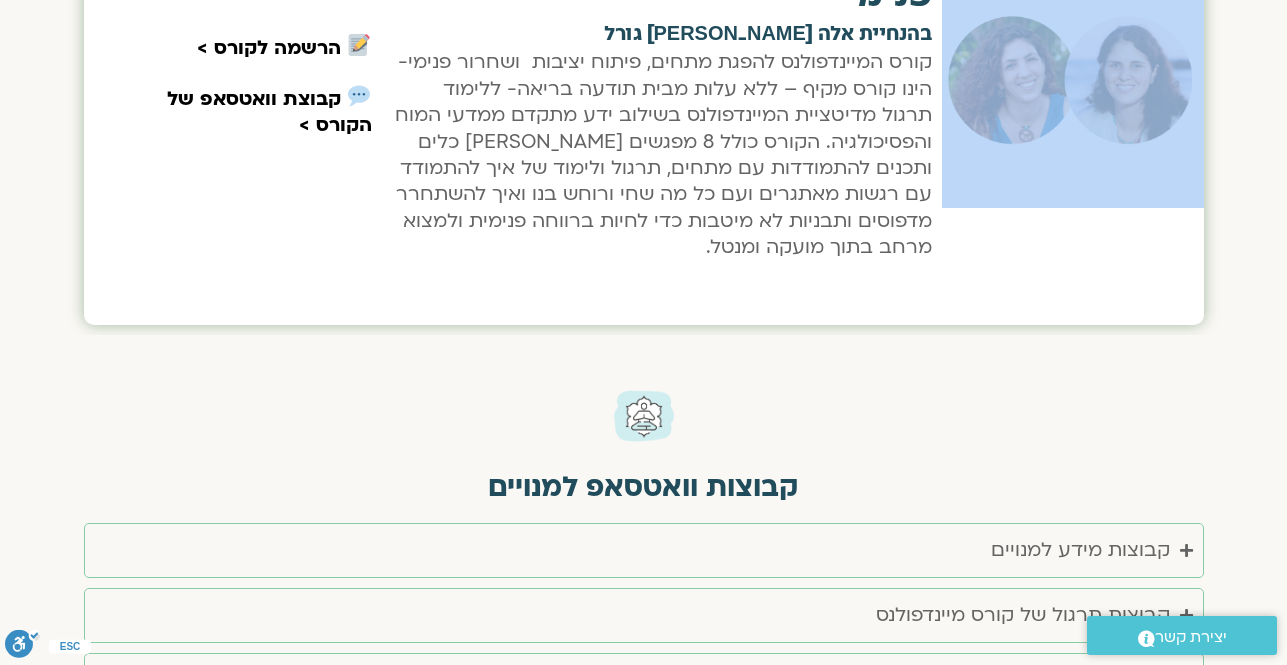 click on "קורסים אליהם נרשמת
הדהרמה של מערכות יחסים
בהנחיית סנדיה בר קמה ומנחים אורחים
20 מפגשים החל מ28.11 ימי חמישי 16:00-18:00
הקורס הגיע לסיומו, תודה רבה על ההשתתפות    הקלטות הקורס >   קבוצת הוואטסאפ של הקורס >   תיקיית הקורס >
עשר השלמויות
בהנחיית לילה קמחי
בשעה 08:00-09:00" at bounding box center (643, -1484) 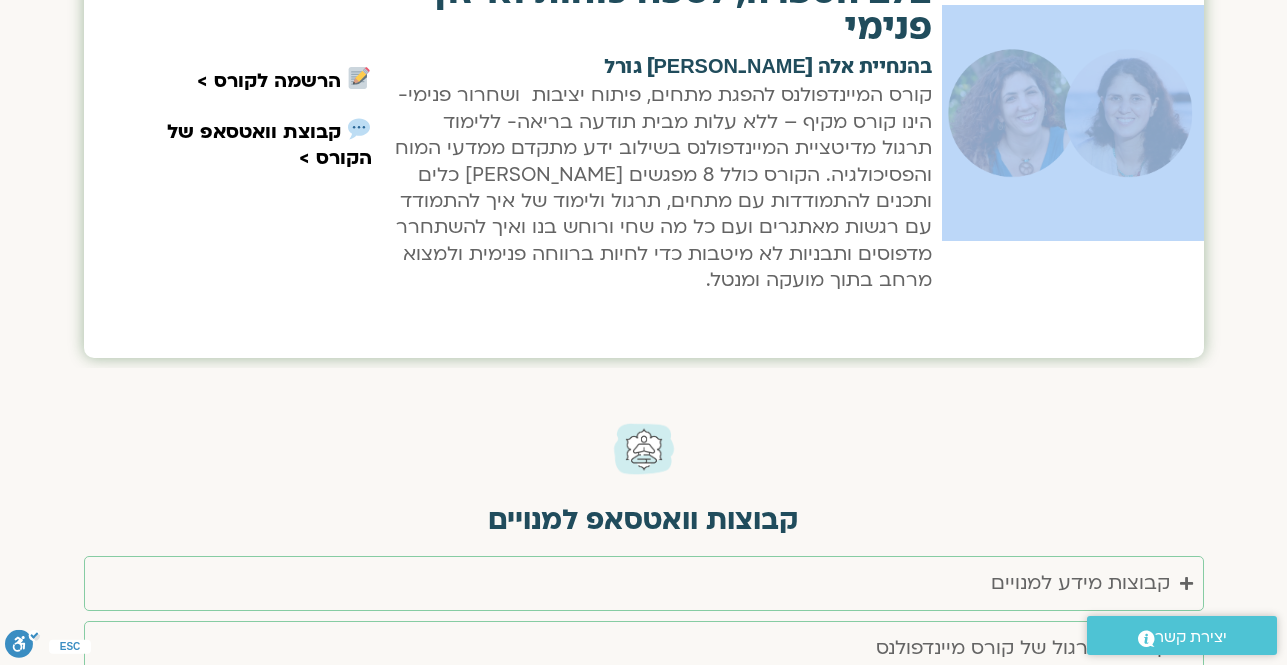 click on "קורסים אליהם נרשמת
הדהרמה של מערכות יחסים
בהנחיית סנדיה בר קמה ומנחים אורחים
20 מפגשים החל מ28.11 ימי חמישי 16:00-18:00
הקורס הגיע לסיומו, תודה רבה על ההשתתפות    הקלטות הקורס >   קבוצת הוואטסאפ של הקורס >   תיקיית הקורס >
עשר השלמויות
בהנחיית לילה קמחי
בשעה 08:00-09:00" at bounding box center (643, -1451) 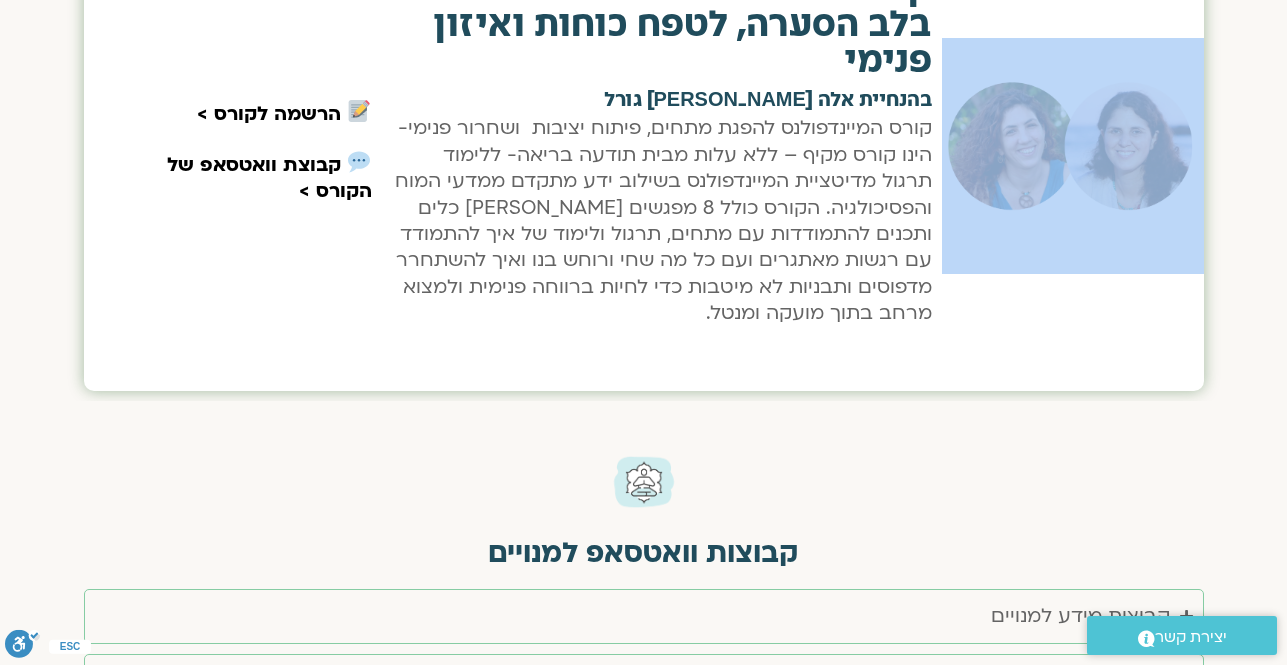 click on "קורסים אליהם נרשמת
הדהרמה של מערכות יחסים
בהנחיית סנדיה בר קמה ומנחים אורחים
20 מפגשים החל מ28.11 ימי חמישי 16:00-18:00
הקורס הגיע לסיומו, תודה רבה על ההשתתפות    הקלטות הקורס >   קבוצת הוואטסאפ של הקורס >   תיקיית הקורס >
עשר השלמויות
בהנחיית לילה קמחי
בשעה 08:00-09:00" at bounding box center [643, -1418] 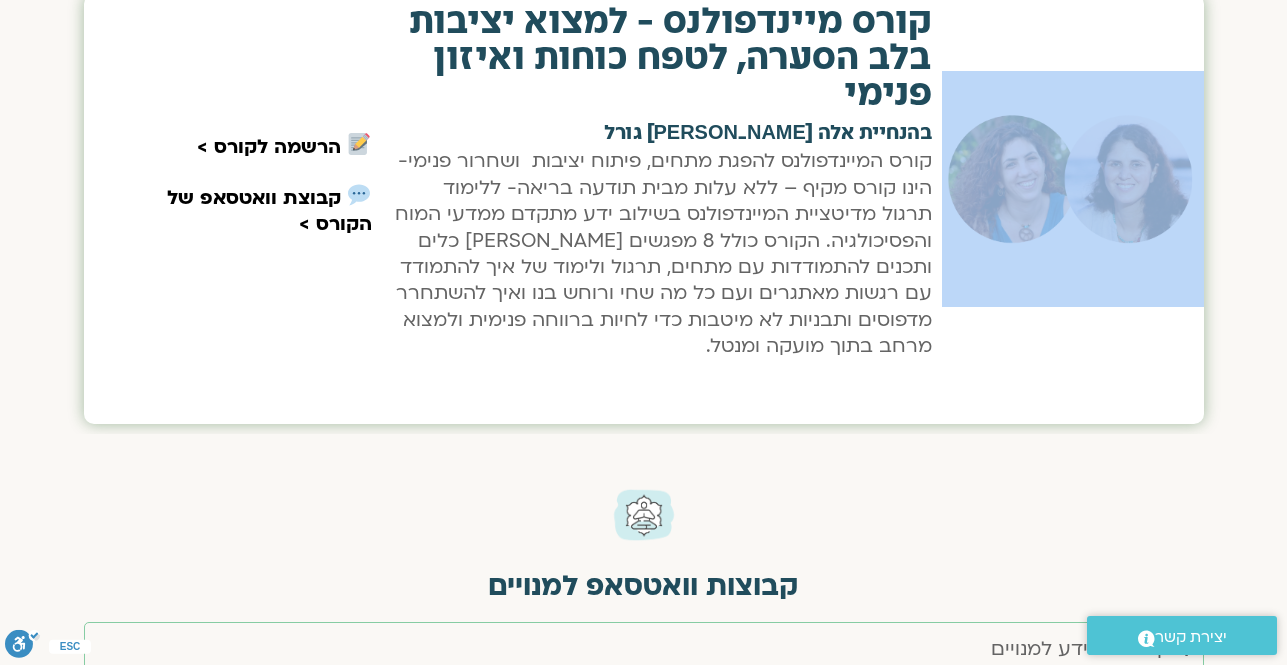 click on "קורסים אליהם נרשמת
הדהרמה של מערכות יחסים
בהנחיית סנדיה בר קמה ומנחים אורחים
20 מפגשים החל מ28.11 ימי חמישי 16:00-18:00
הקורס הגיע לסיומו, תודה רבה על ההשתתפות    הקלטות הקורס >   קבוצת הוואטסאפ של הקורס >   תיקיית הקורס >
עשר השלמויות
בהנחיית לילה קמחי
בשעה 08:00-09:00" at bounding box center (643, -1385) 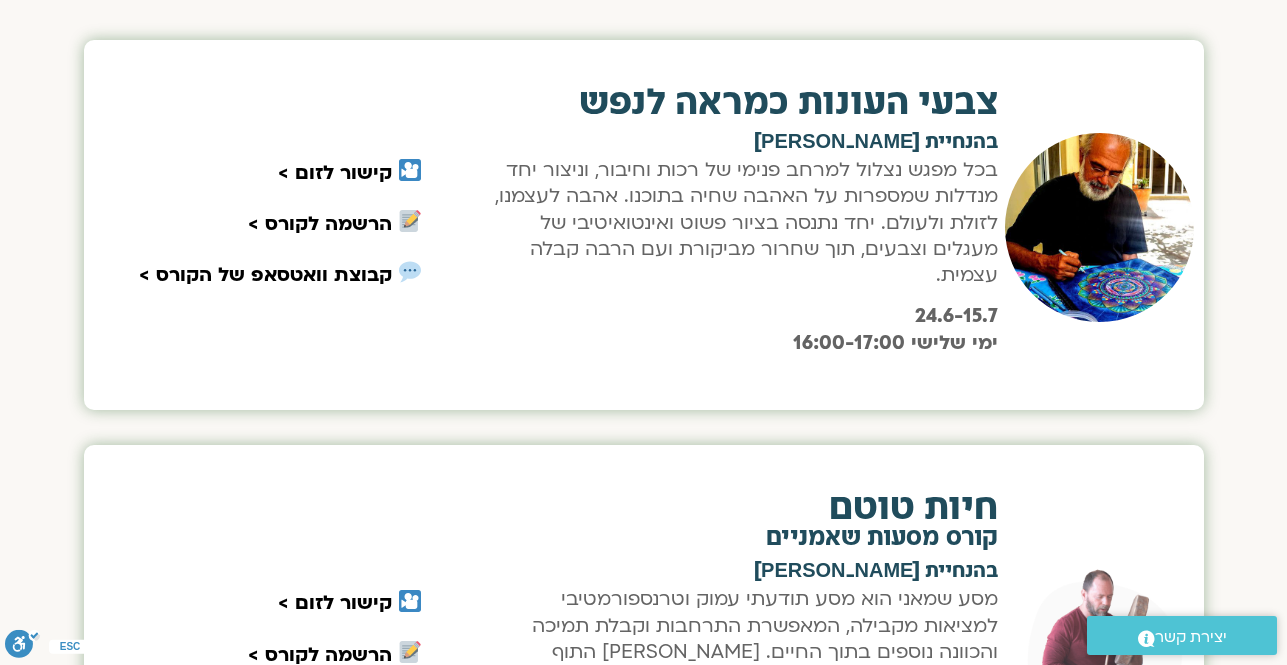 scroll, scrollTop: 2437, scrollLeft: 0, axis: vertical 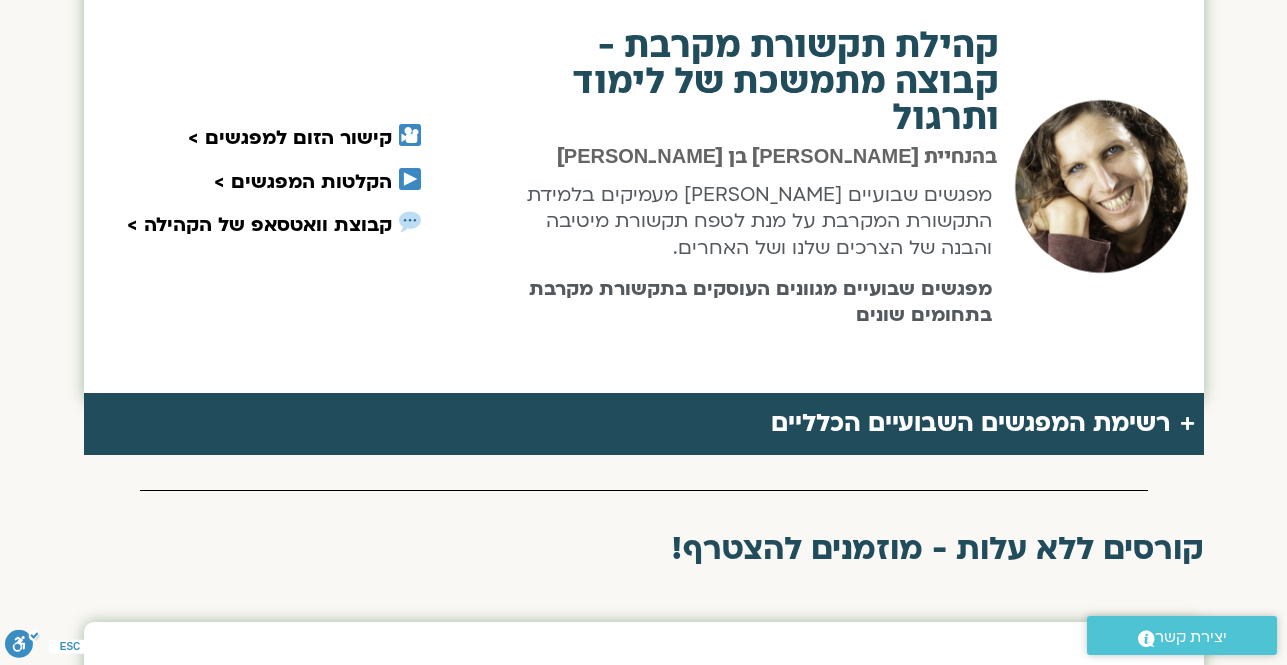 click on "קורסים אליהם נרשמת
הדהרמה של מערכות יחסים
בהנחיית סנדיה בר קמה ומנחים אורחים
20 מפגשים החל מ28.11 ימי חמישי 16:00-18:00
הקורס הגיע לסיומו, תודה רבה על ההשתתפות    הקלטות הקורס >   קבוצת הוואטסאפ של הקורס >   תיקיית הקורס >
עשר השלמויות
בהנחיית לילה קמחי
בשעה 08:00-09:00" at bounding box center [643, 99] 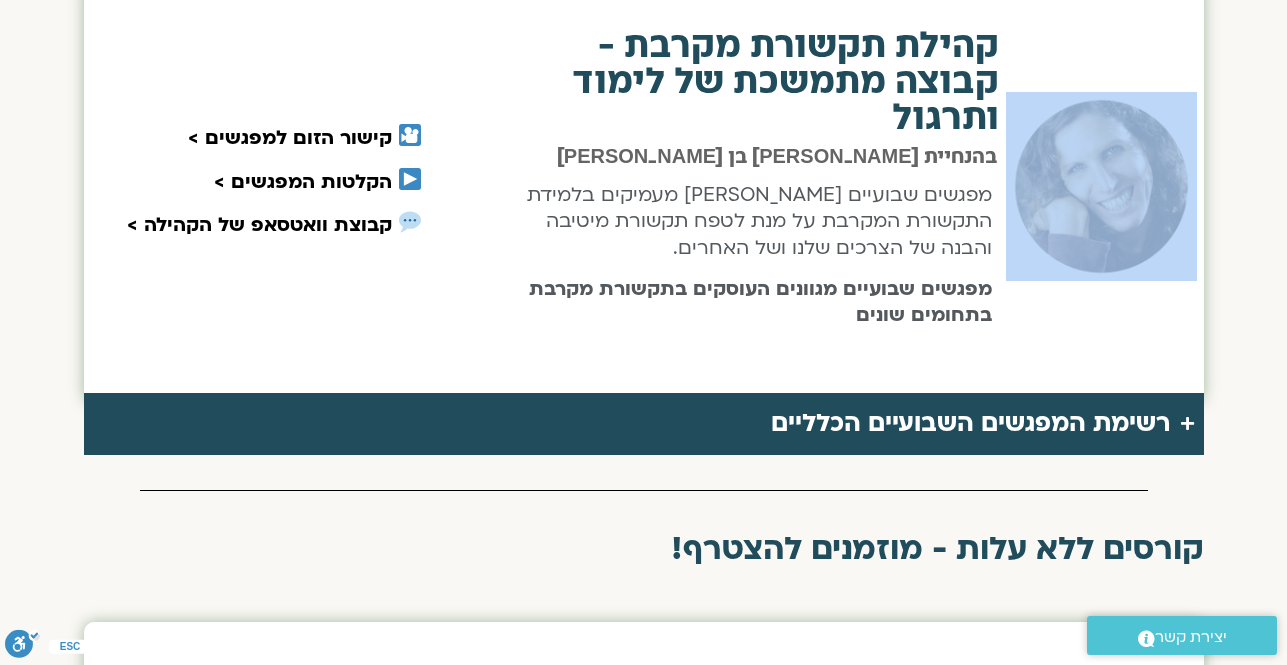 click on "קורסים אליהם נרשמת
הדהרמה של מערכות יחסים
בהנחיית סנדיה בר קמה ומנחים אורחים
20 מפגשים החל מ28.11 ימי חמישי 16:00-18:00
הקורס הגיע לסיומו, תודה רבה על ההשתתפות    הקלטות הקורס >   קבוצת הוואטסאפ של הקורס >   תיקיית הקורס >
עשר השלמויות
בהנחיית לילה קמחי
בשעה 08:00-09:00" at bounding box center (643, 99) 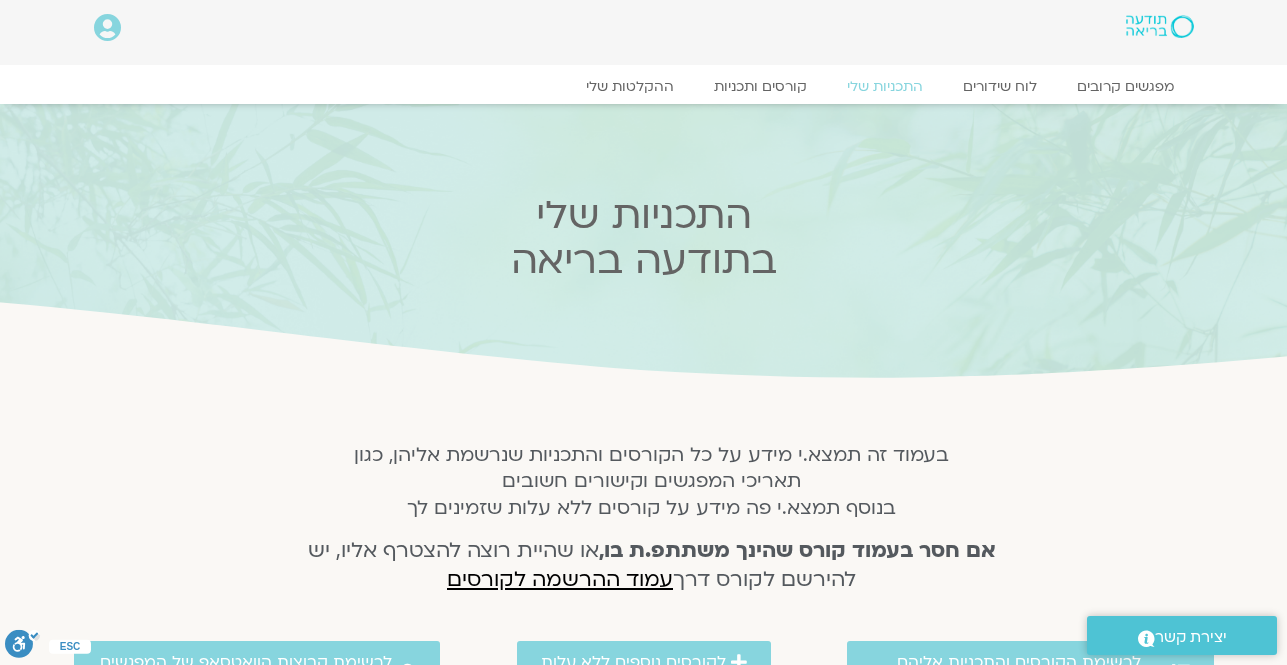 scroll, scrollTop: 0, scrollLeft: 0, axis: both 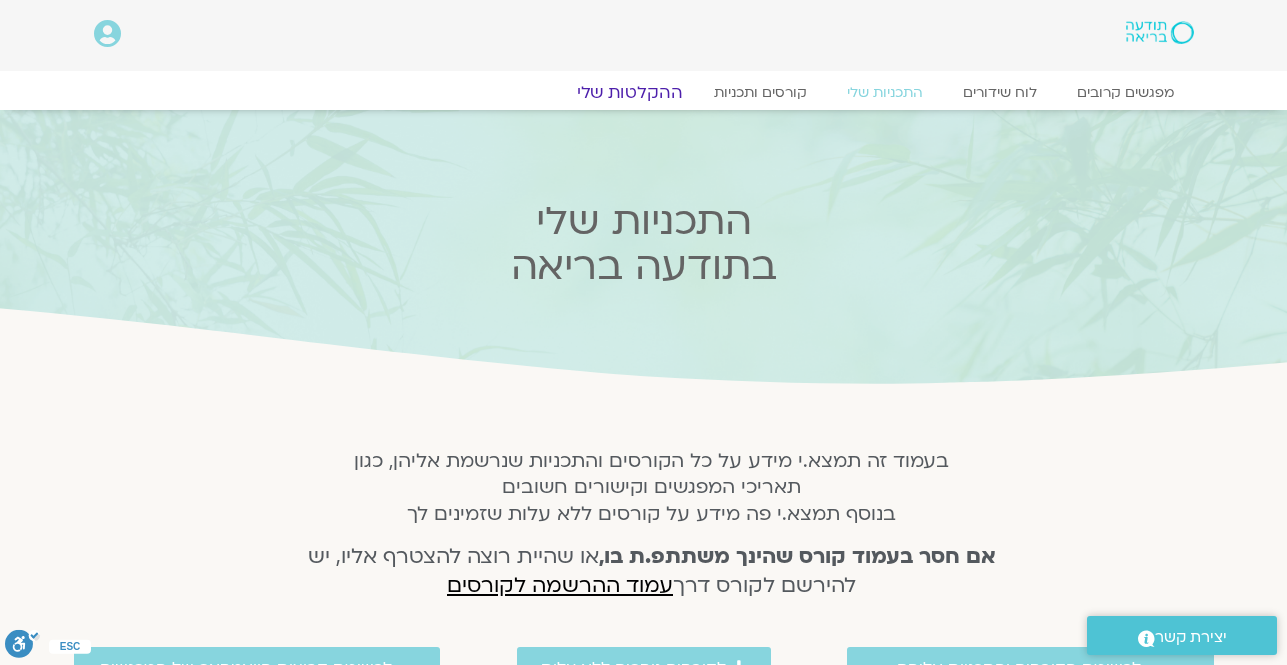 click on "ההקלטות שלי" 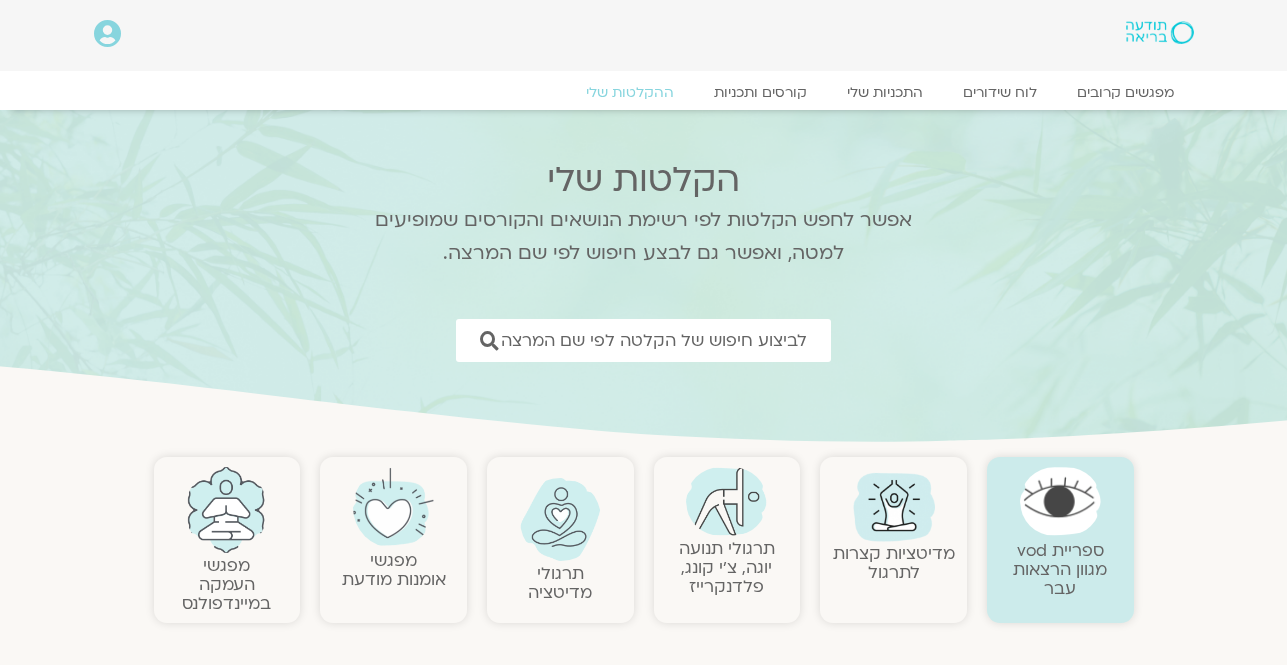 scroll, scrollTop: 0, scrollLeft: 0, axis: both 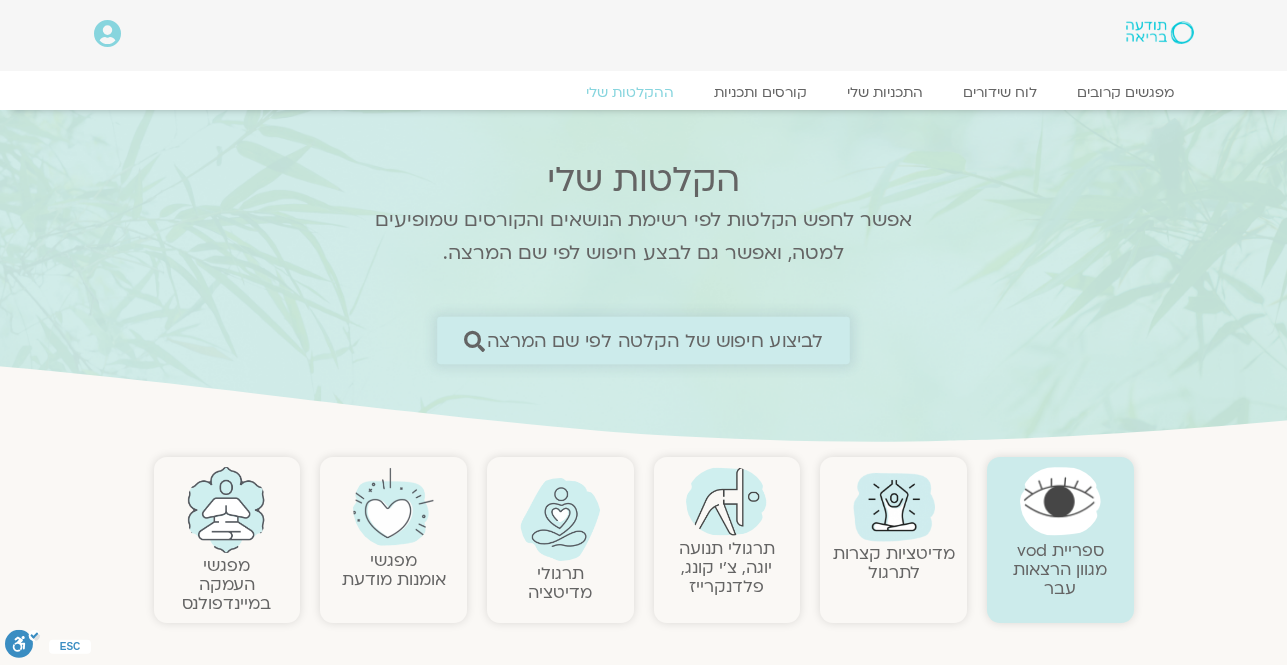 click on "לביצוע חיפוש של הקלטה לפי שם המרצה" at bounding box center (655, 340) 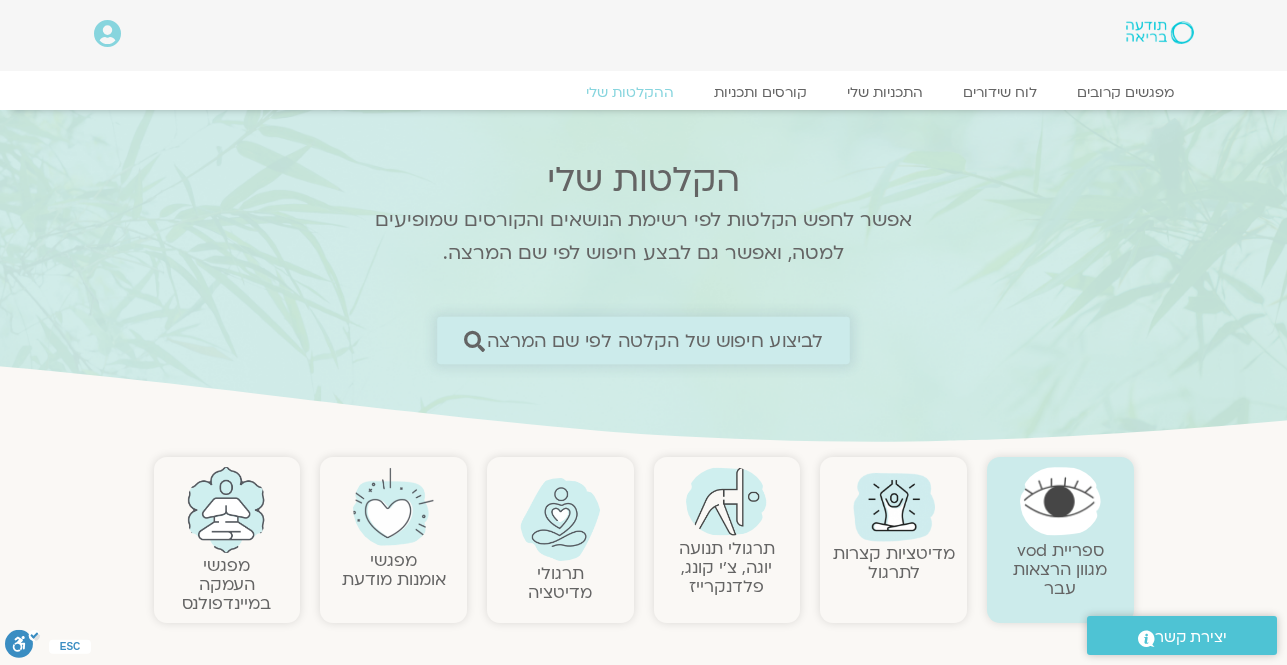 click on "לביצוע חיפוש של הקלטה לפי שם המרצה" at bounding box center [655, 340] 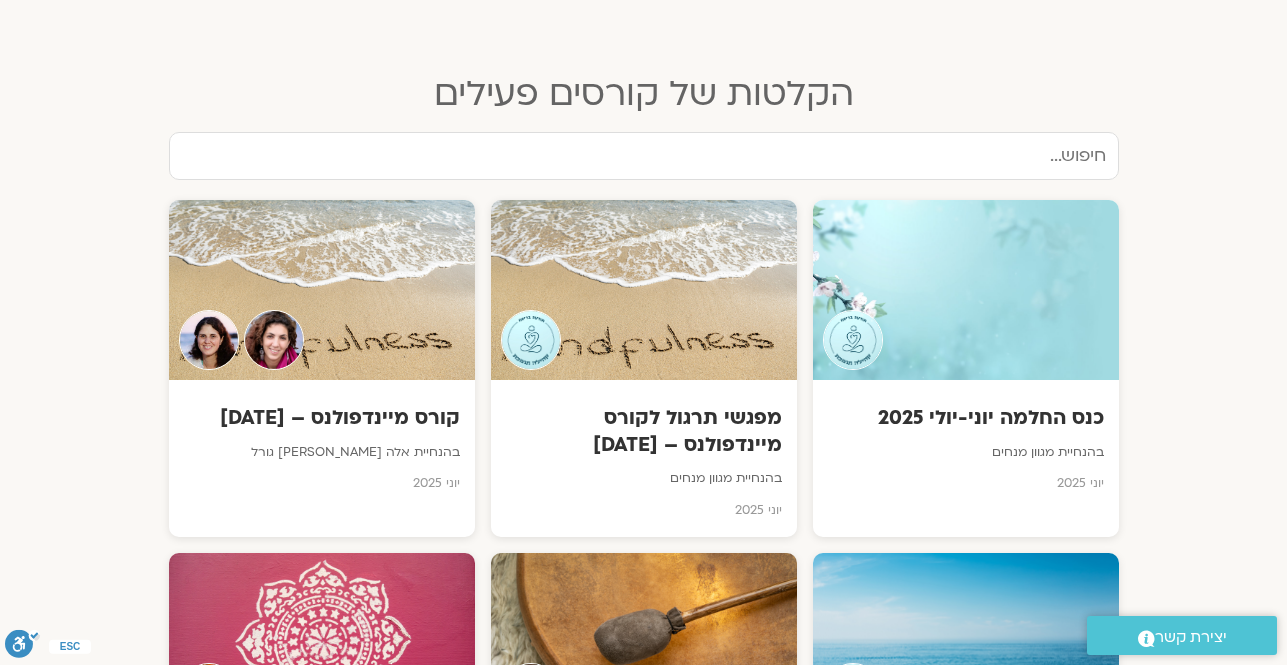 scroll, scrollTop: 1000, scrollLeft: 0, axis: vertical 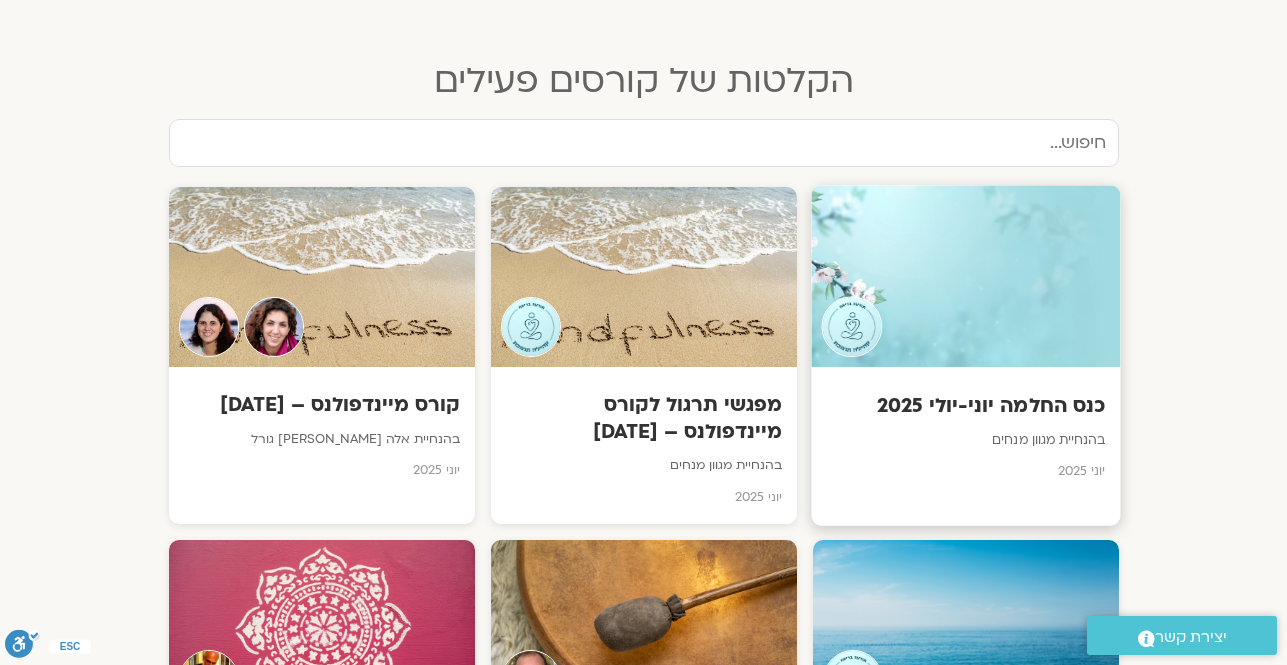 click on "כנס החלמה יוני-יולי 2025 בהנחיית  מגוון מנחים יוני 2025" at bounding box center [965, 432] 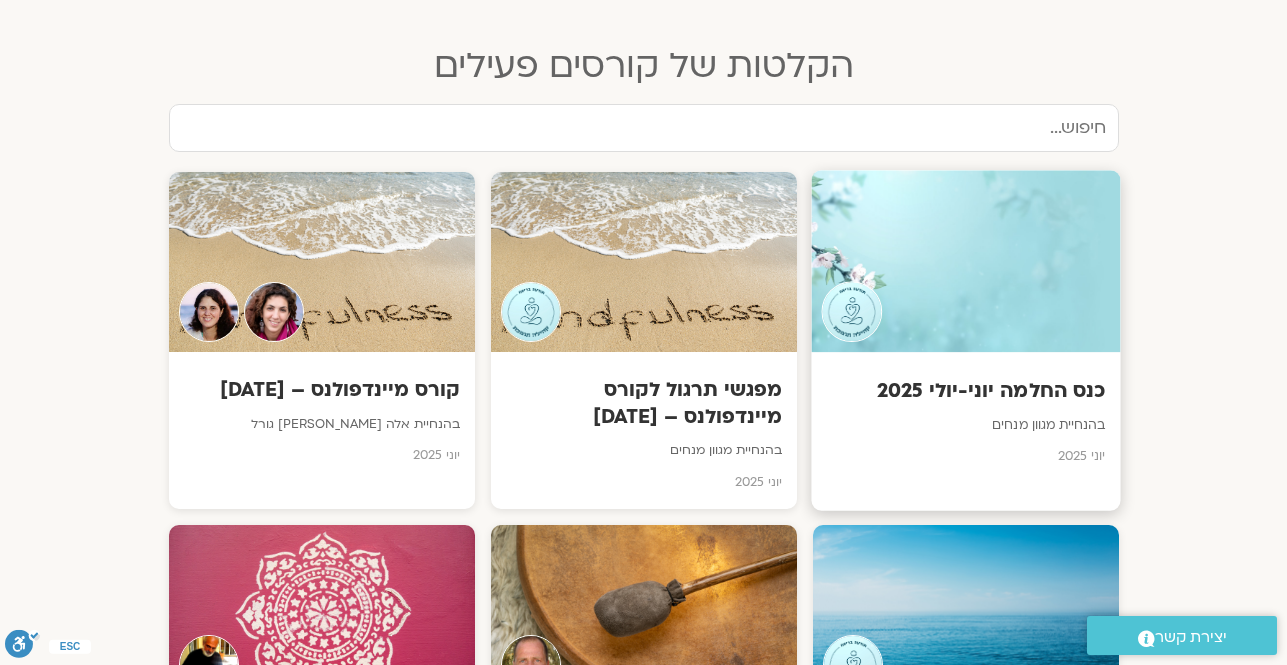 click at bounding box center (851, 311) 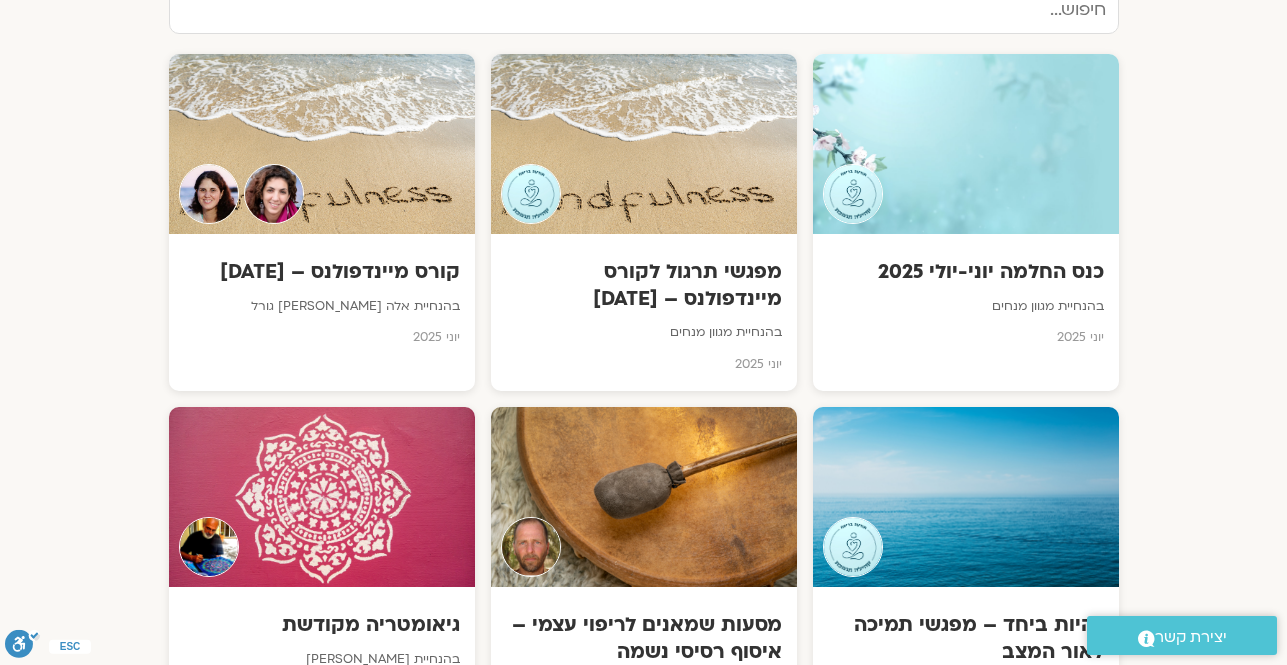 scroll, scrollTop: 1215, scrollLeft: 0, axis: vertical 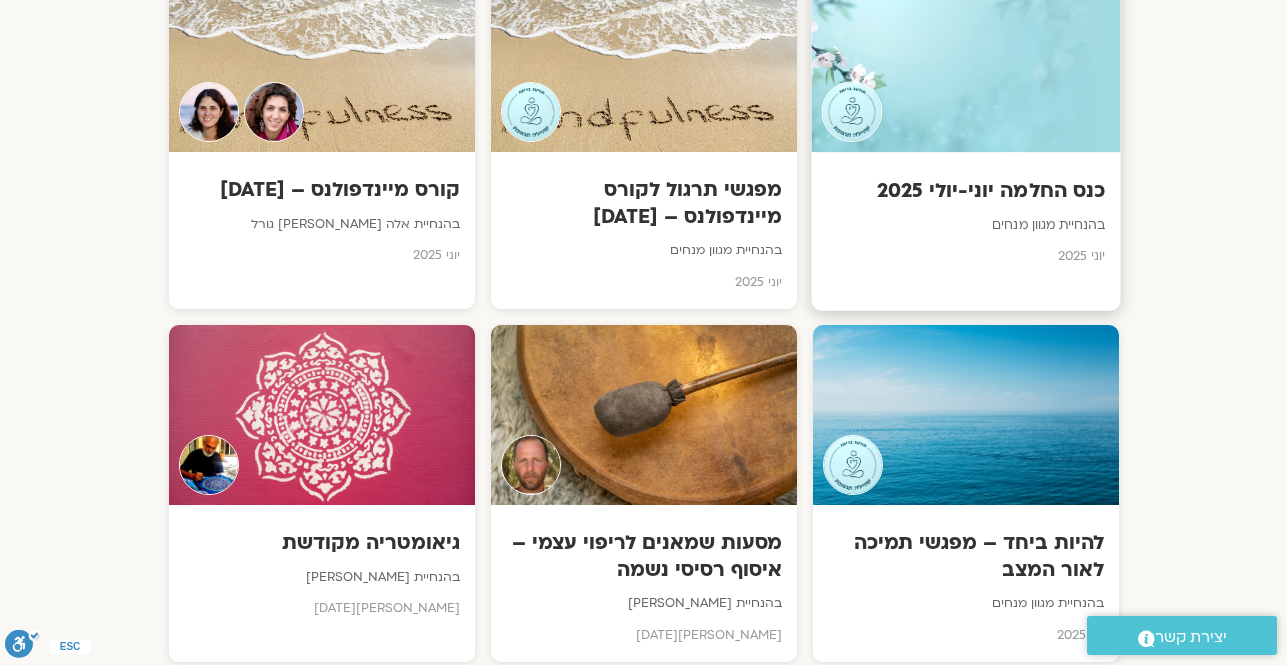 click on "בהנחיית  מגוון מנחים" at bounding box center (965, 225) 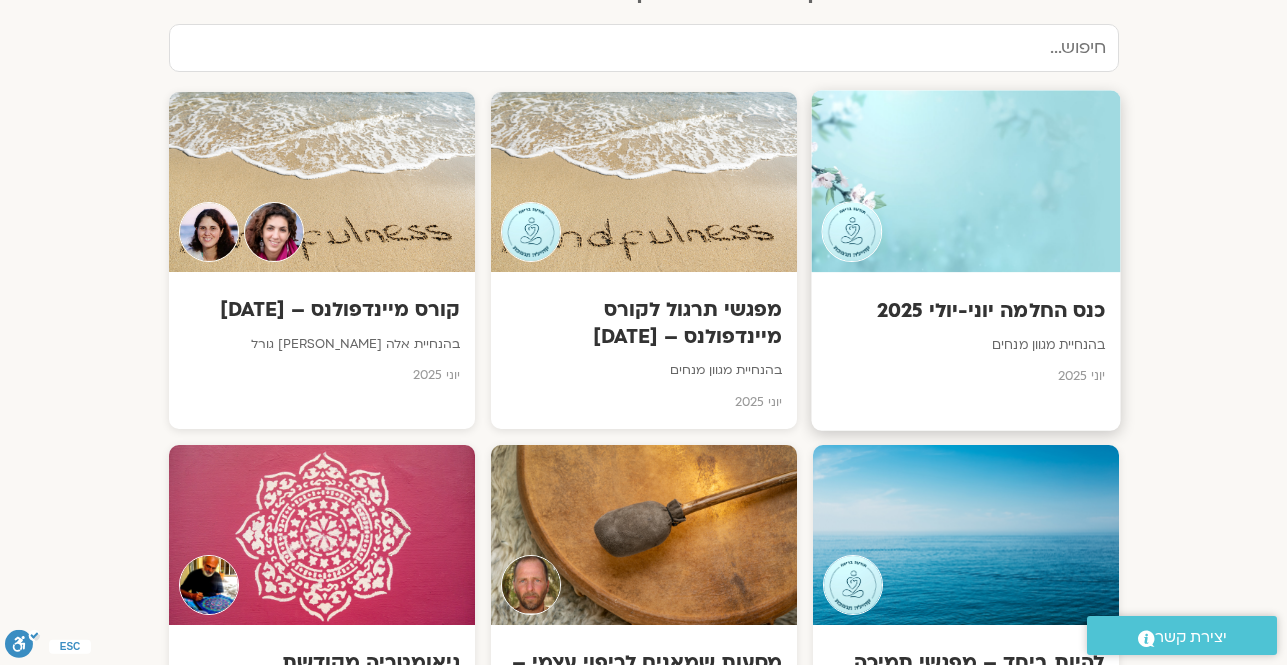 scroll, scrollTop: 1135, scrollLeft: 0, axis: vertical 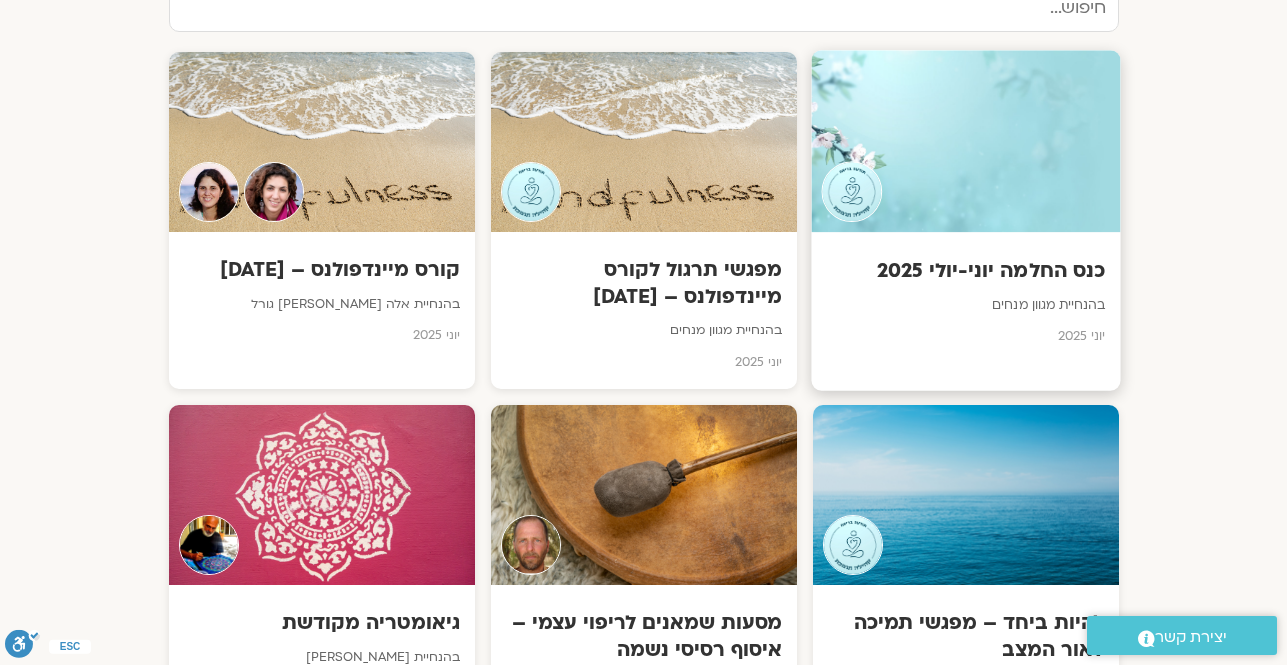 click at bounding box center [965, 141] 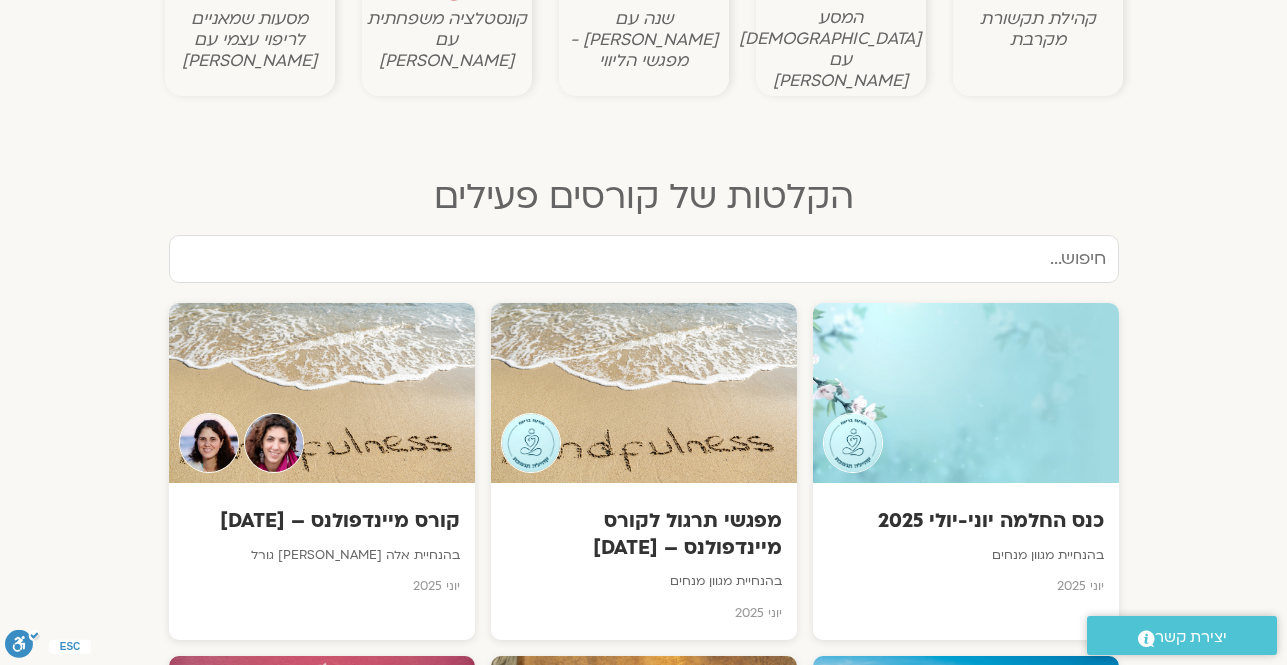 scroll, scrollTop: 855, scrollLeft: 0, axis: vertical 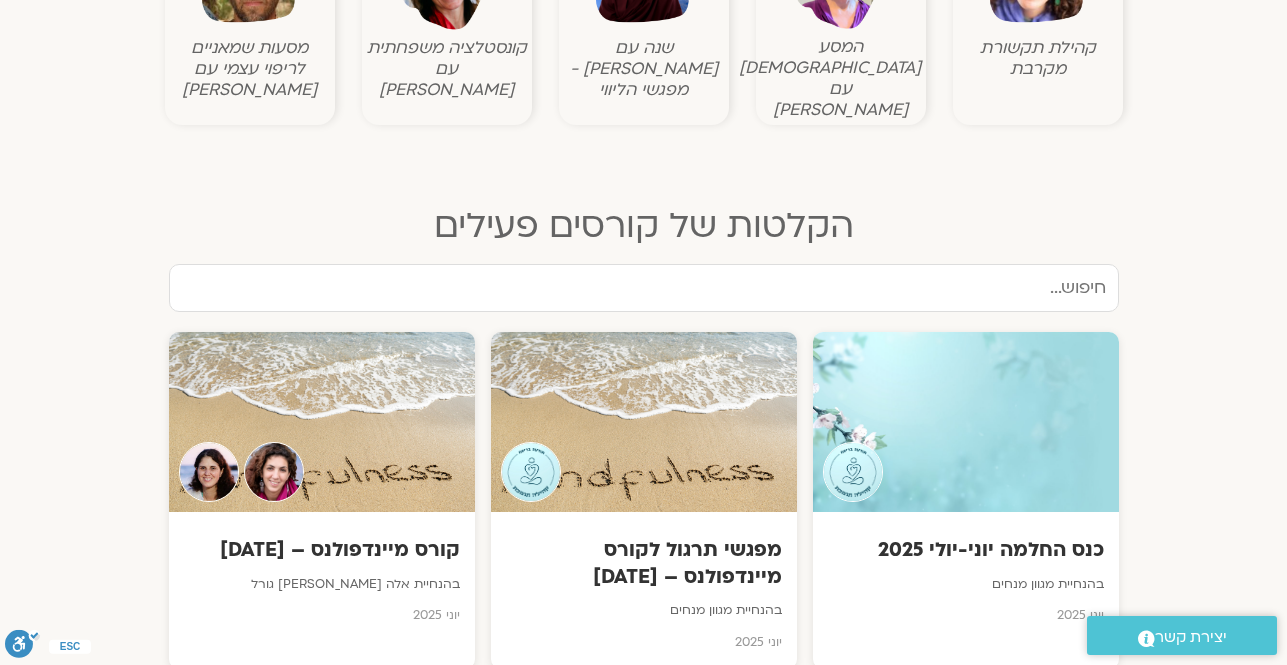 click at bounding box center (644, 288) 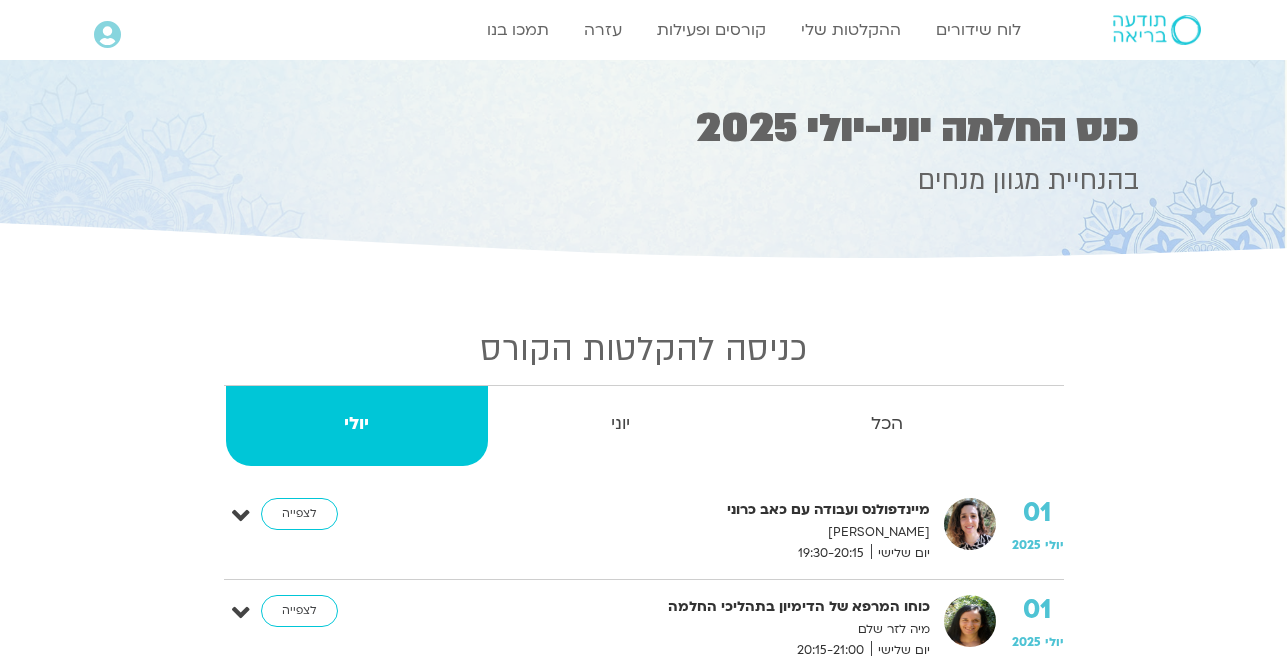 scroll, scrollTop: 0, scrollLeft: 0, axis: both 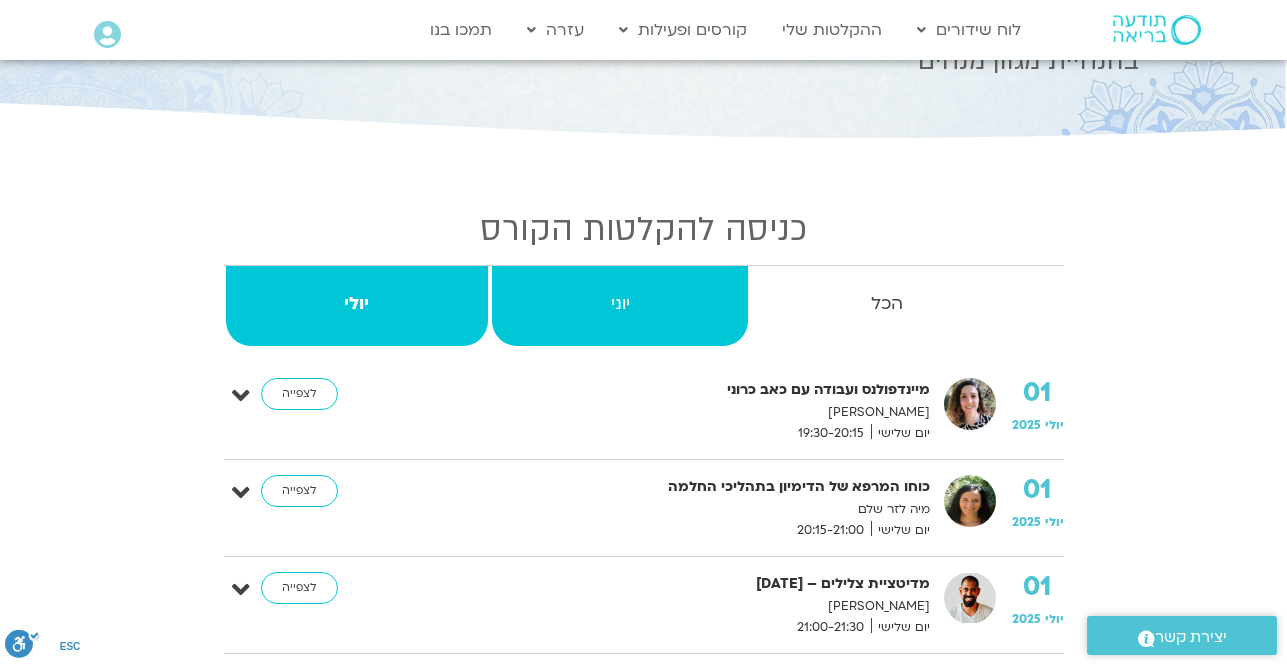click on "יוני" at bounding box center (620, 306) 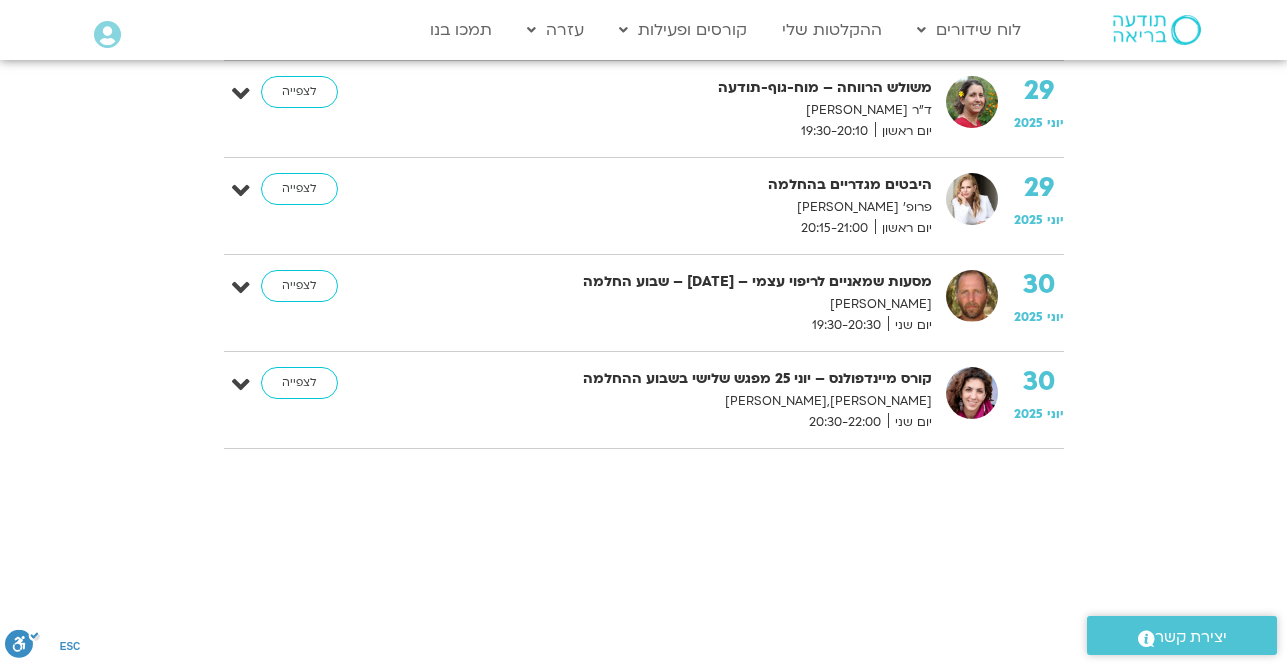 scroll, scrollTop: 1720, scrollLeft: 0, axis: vertical 